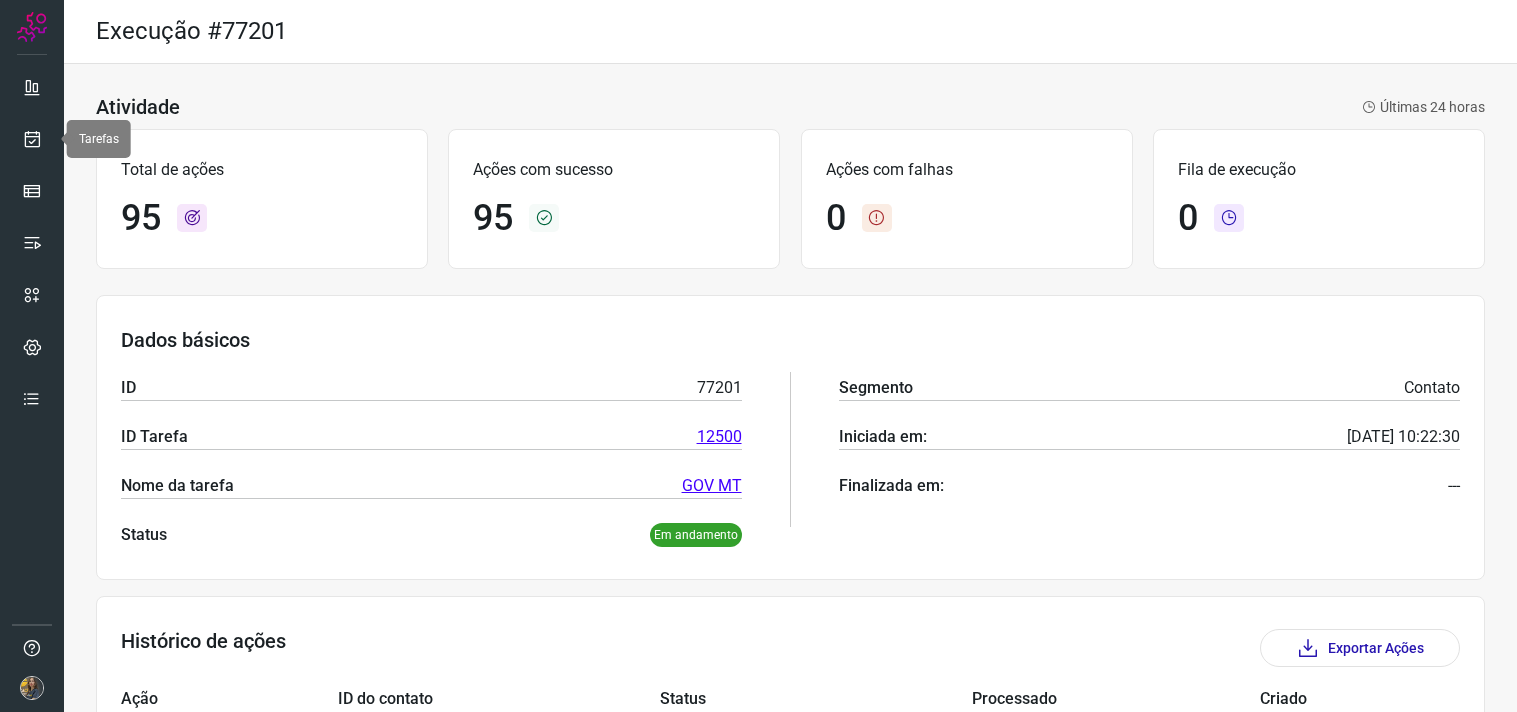 scroll, scrollTop: 0, scrollLeft: 0, axis: both 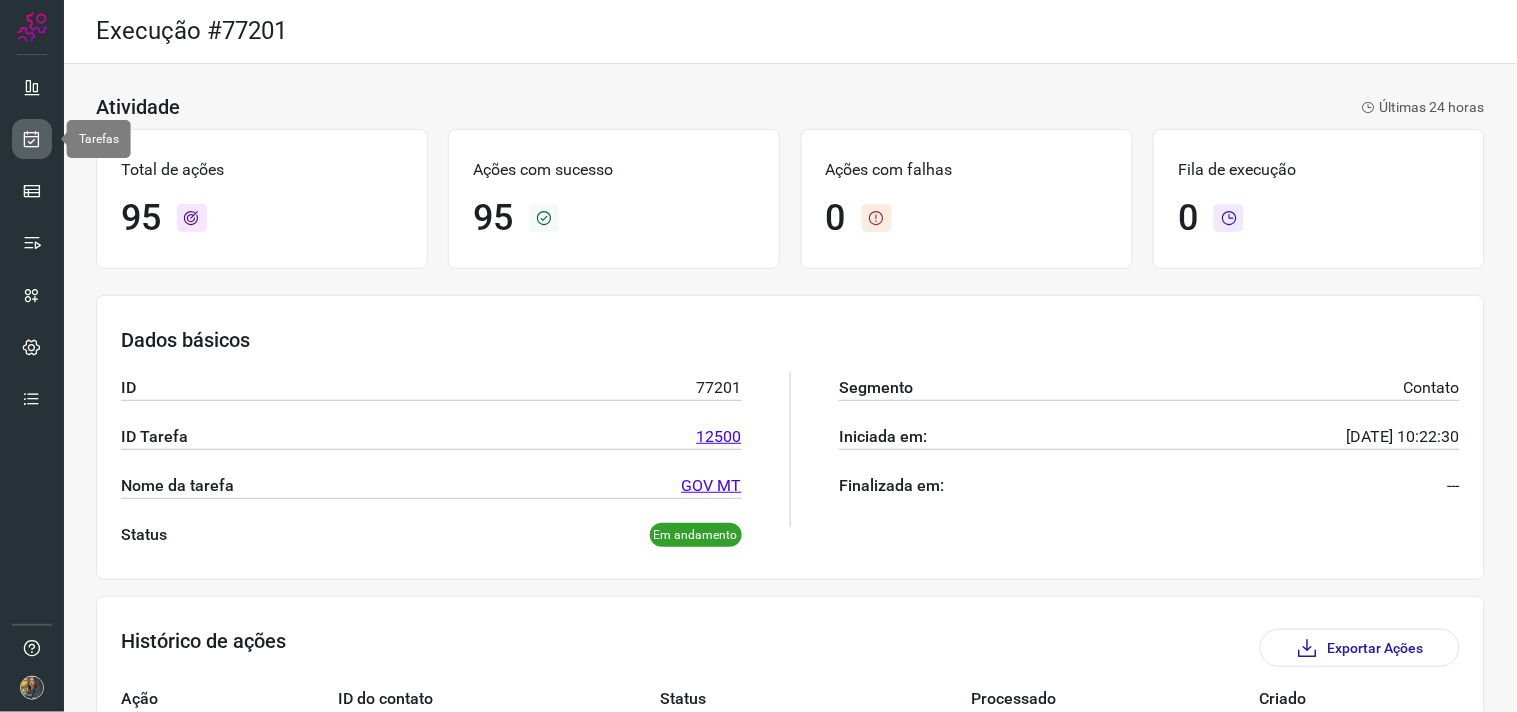 drag, startPoint x: 0, startPoint y: 0, endPoint x: 50, endPoint y: 137, distance: 145.83896 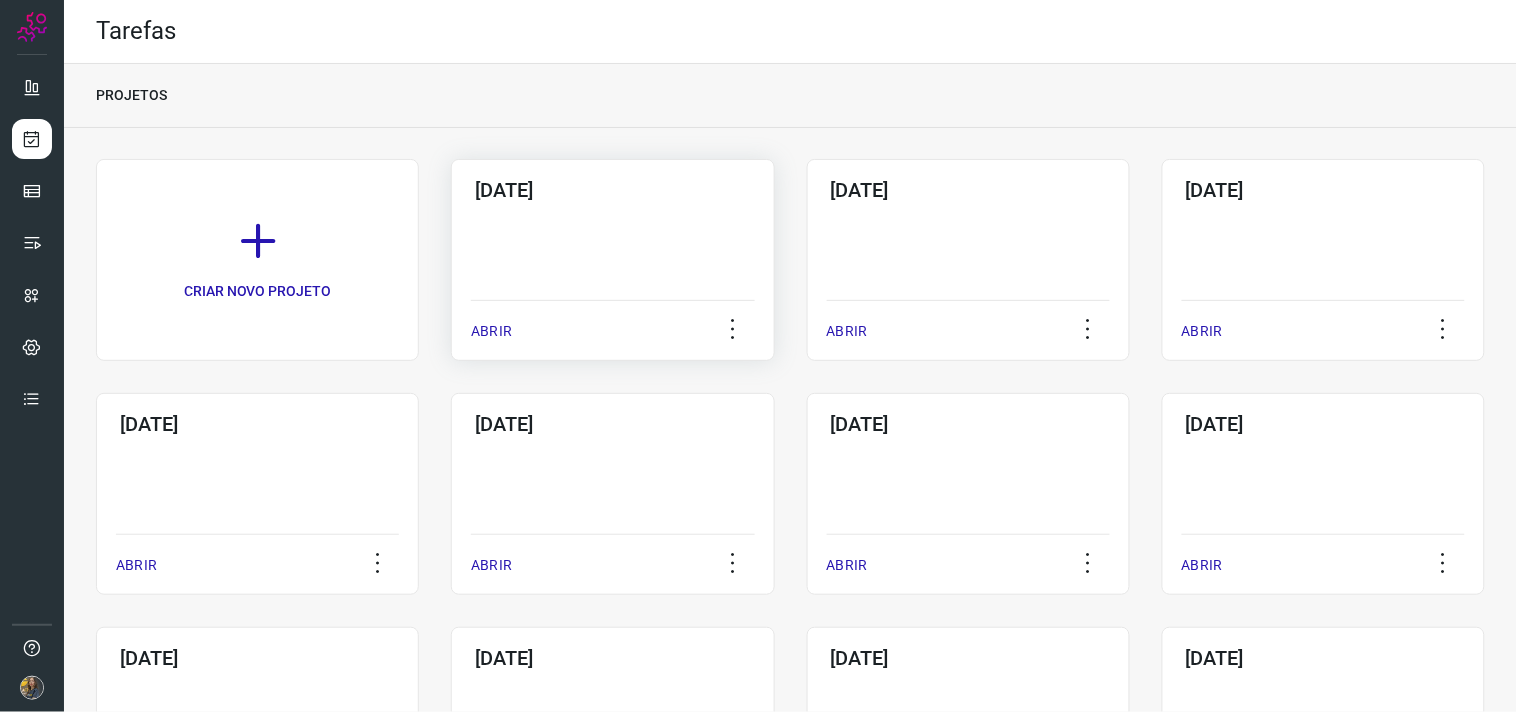 click on "[DATE]  ABRIR" 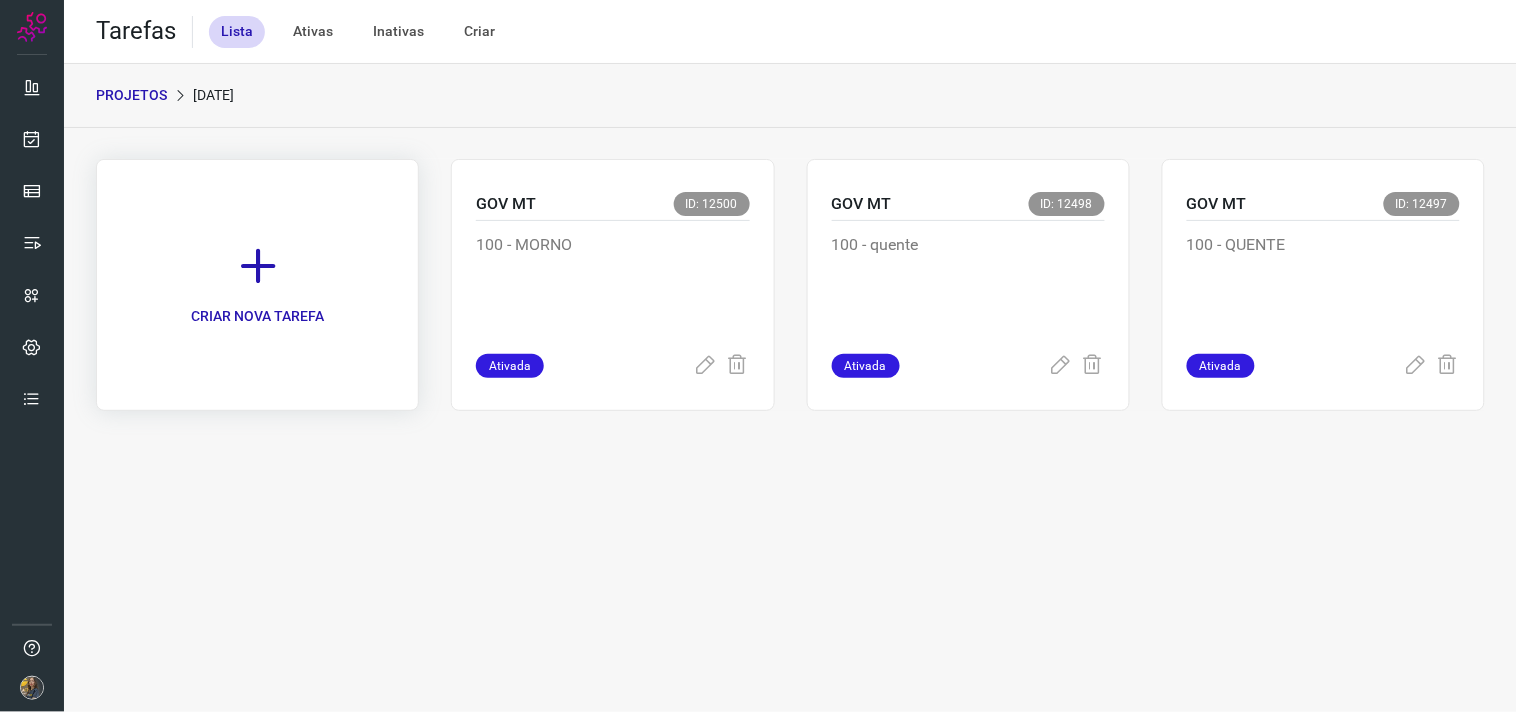 click on "CRIAR NOVA TAREFA" at bounding box center [257, 285] 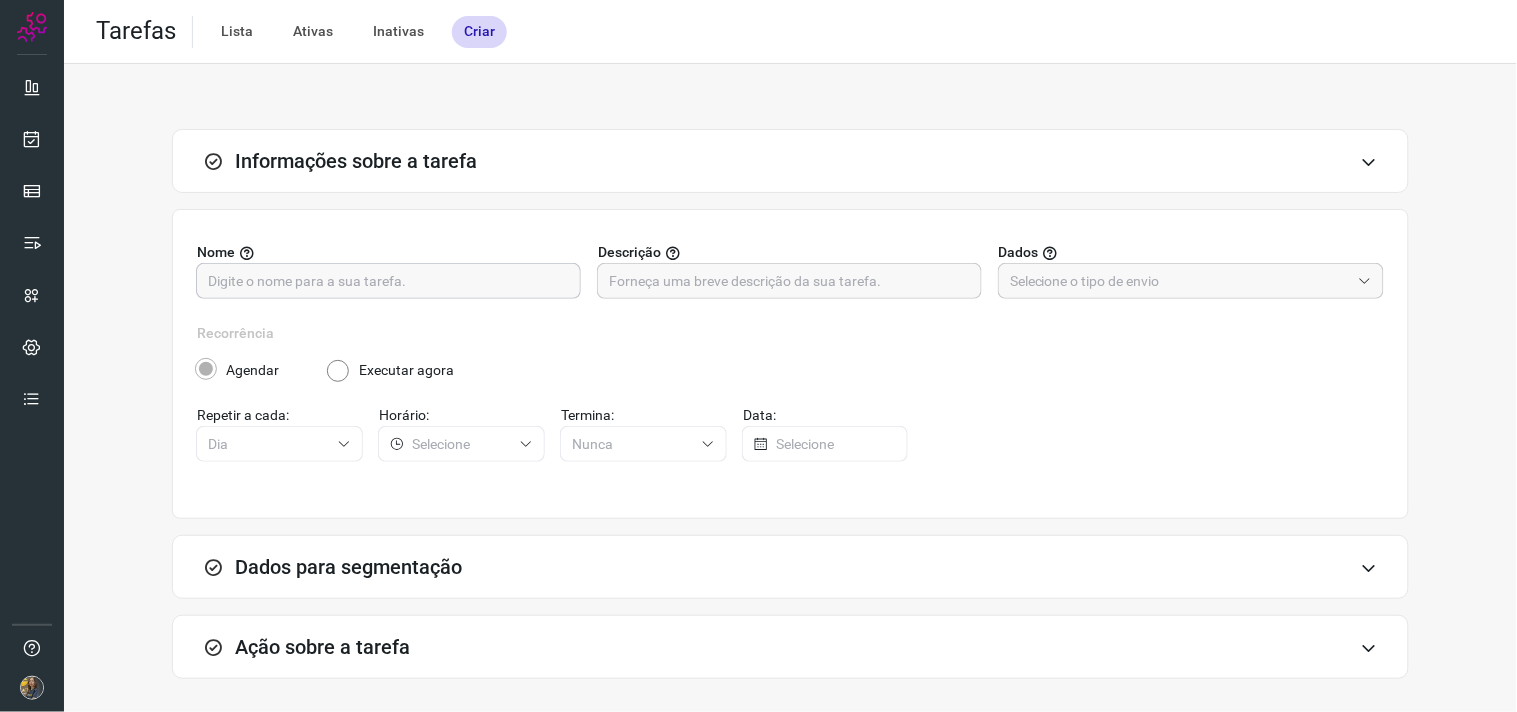 click at bounding box center [388, 281] 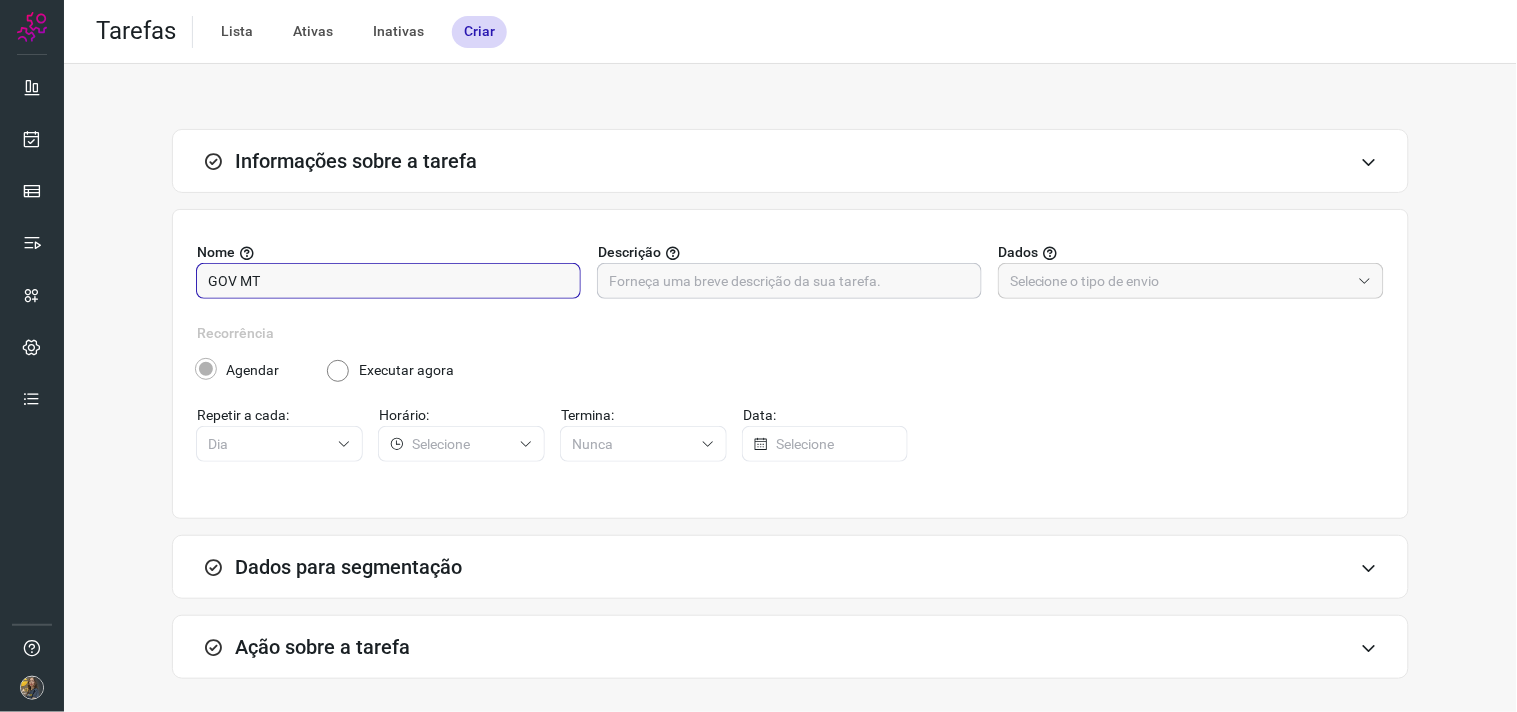 type on "GOV MT" 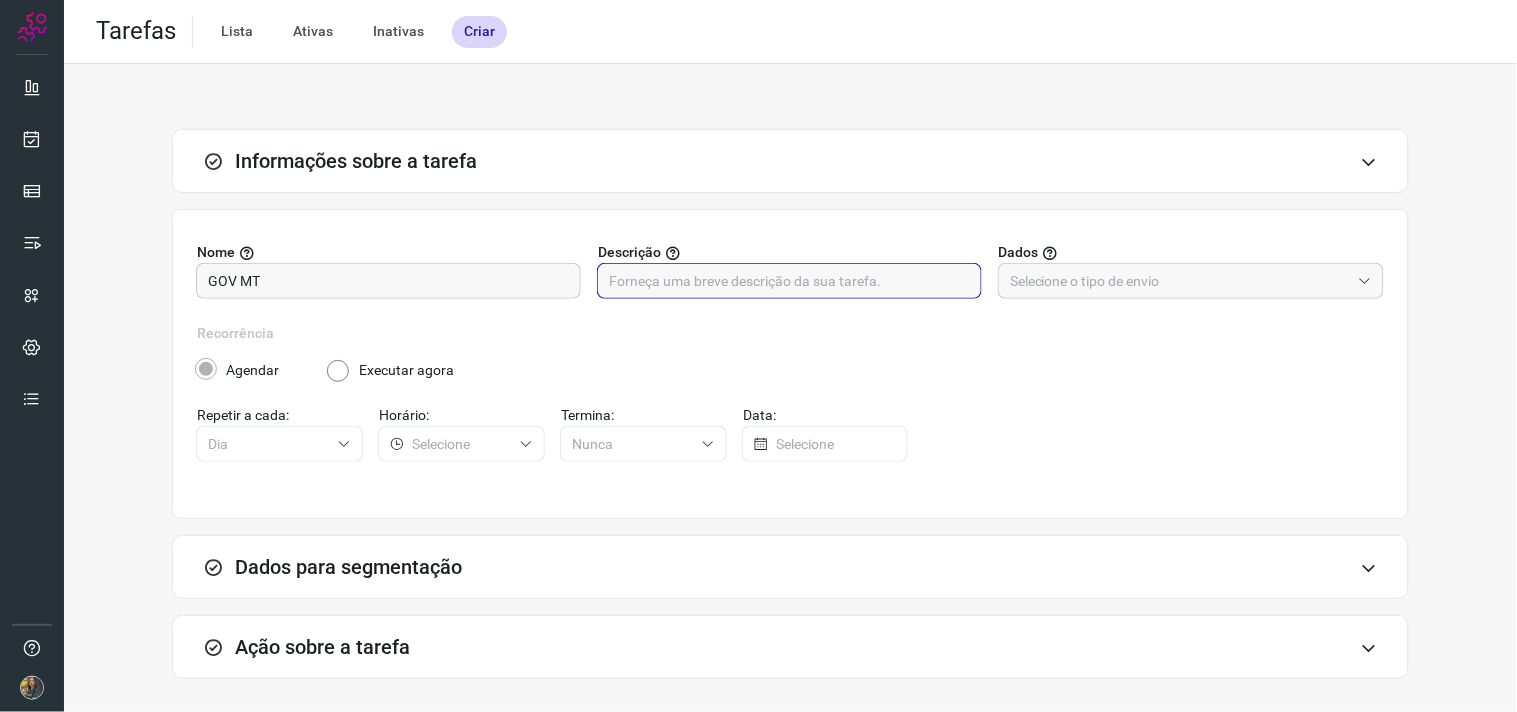 click at bounding box center (789, 281) 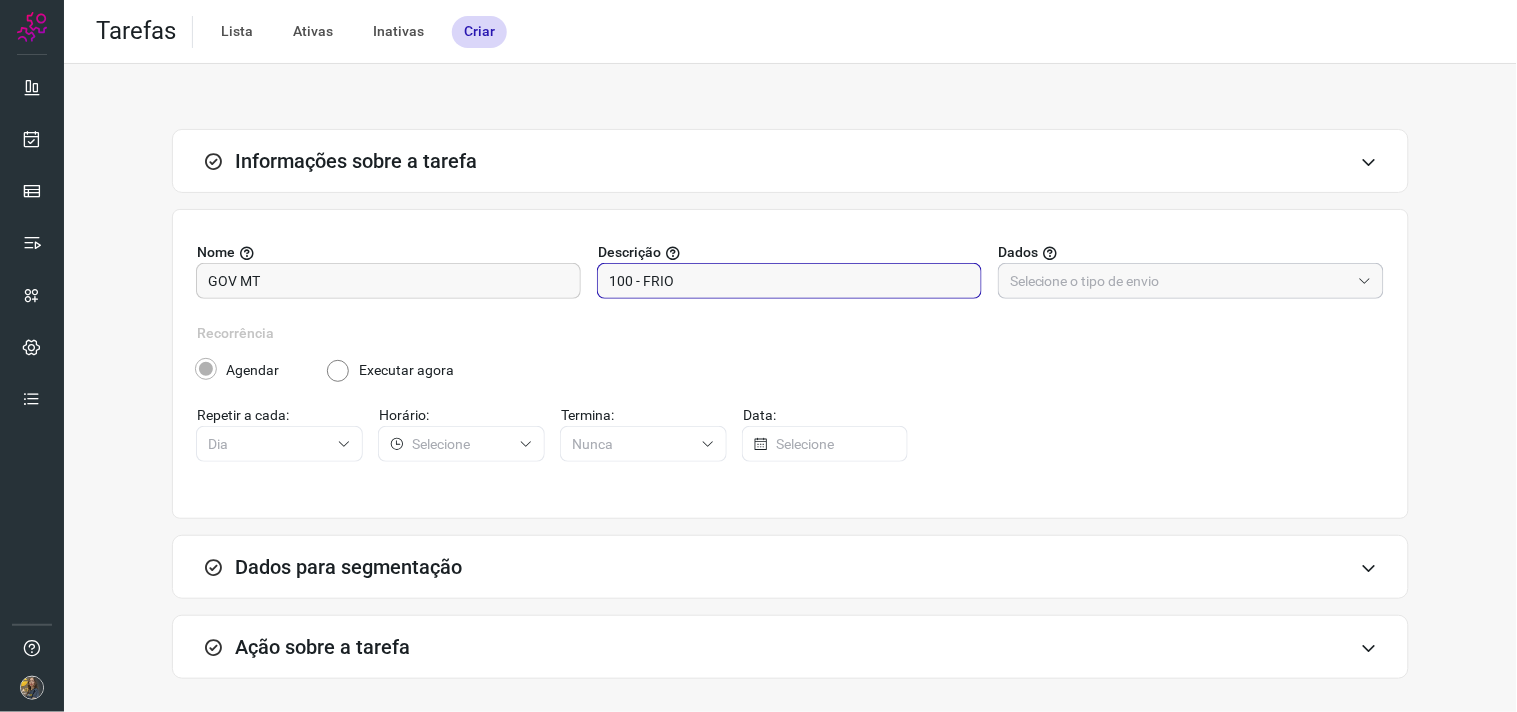 type on "100 - FRIO" 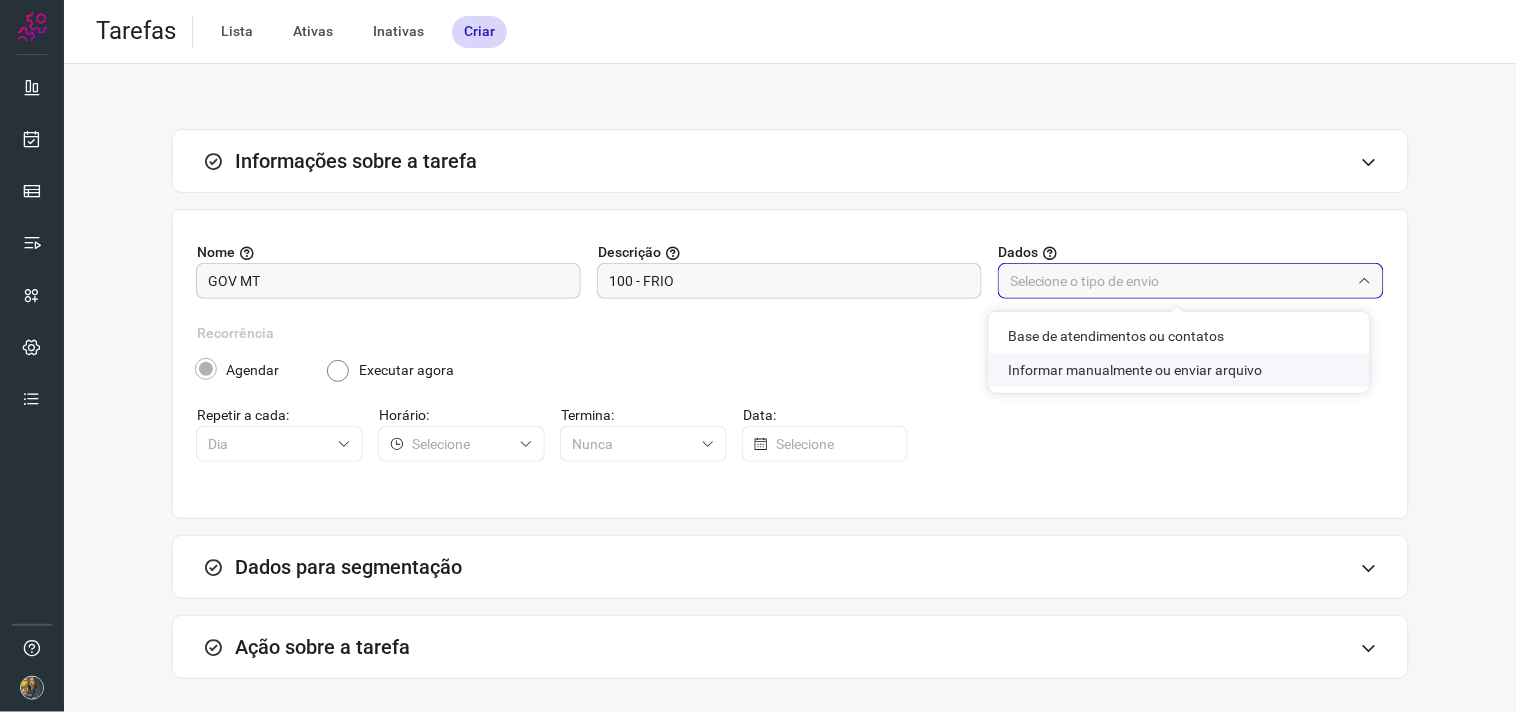 click on "Informar manualmente ou enviar arquivo" 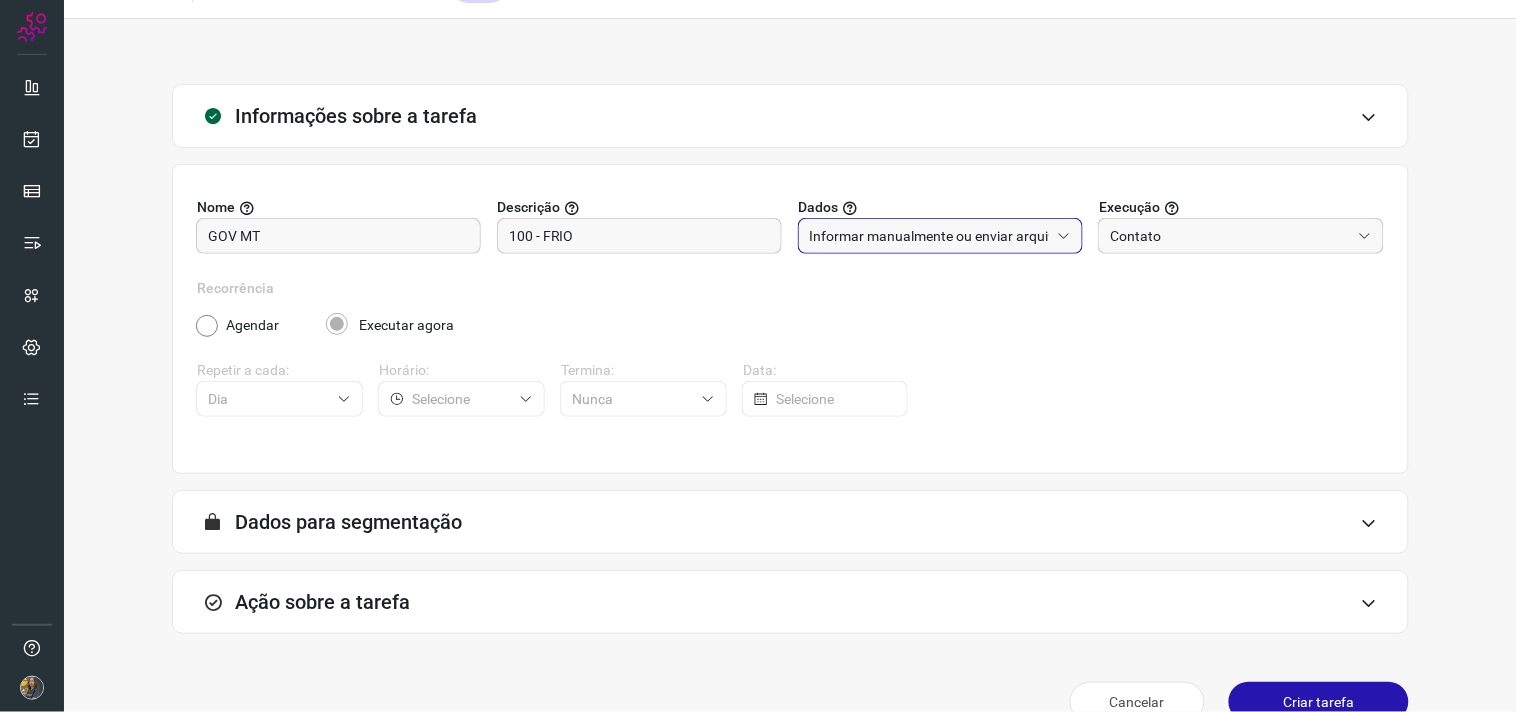 scroll, scrollTop: 82, scrollLeft: 0, axis: vertical 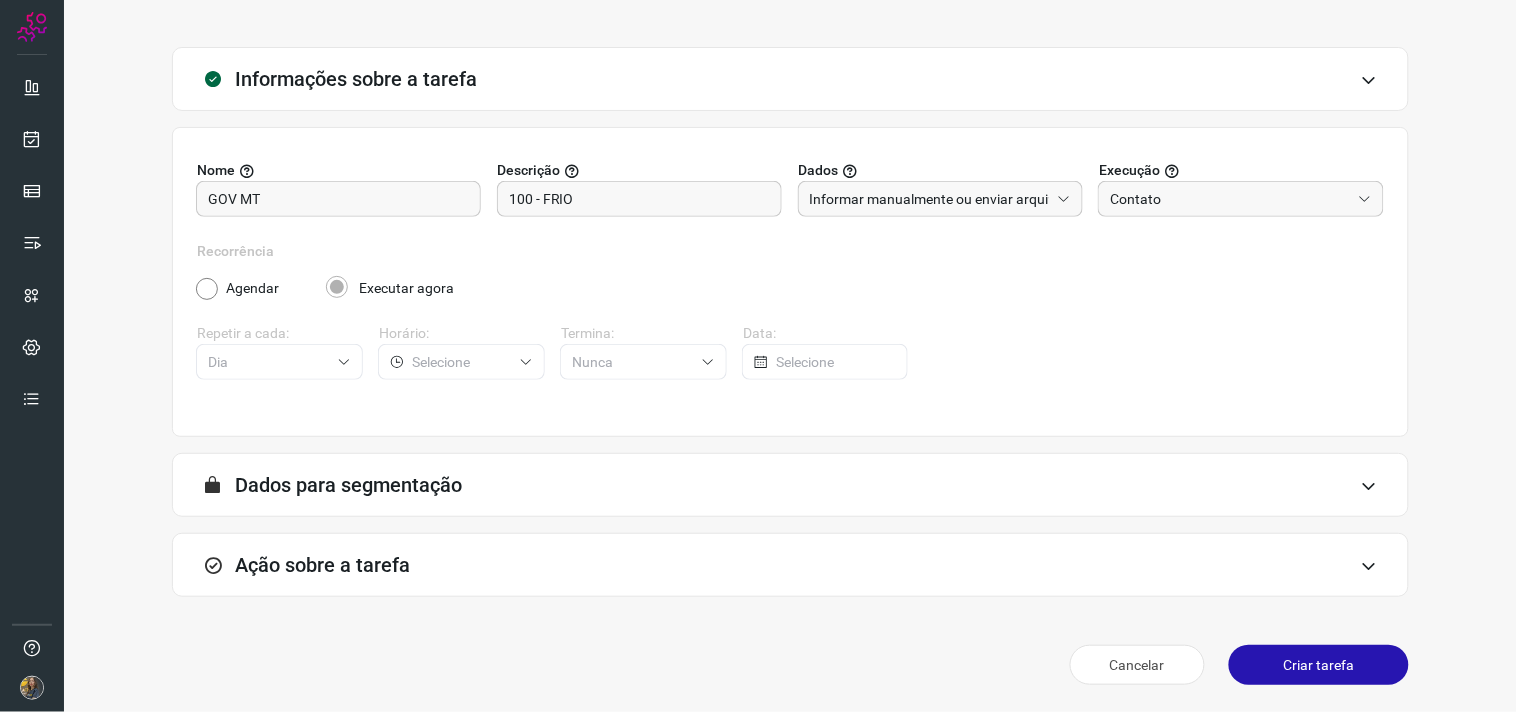 click on "Ação sobre a tarefa" at bounding box center [790, 565] 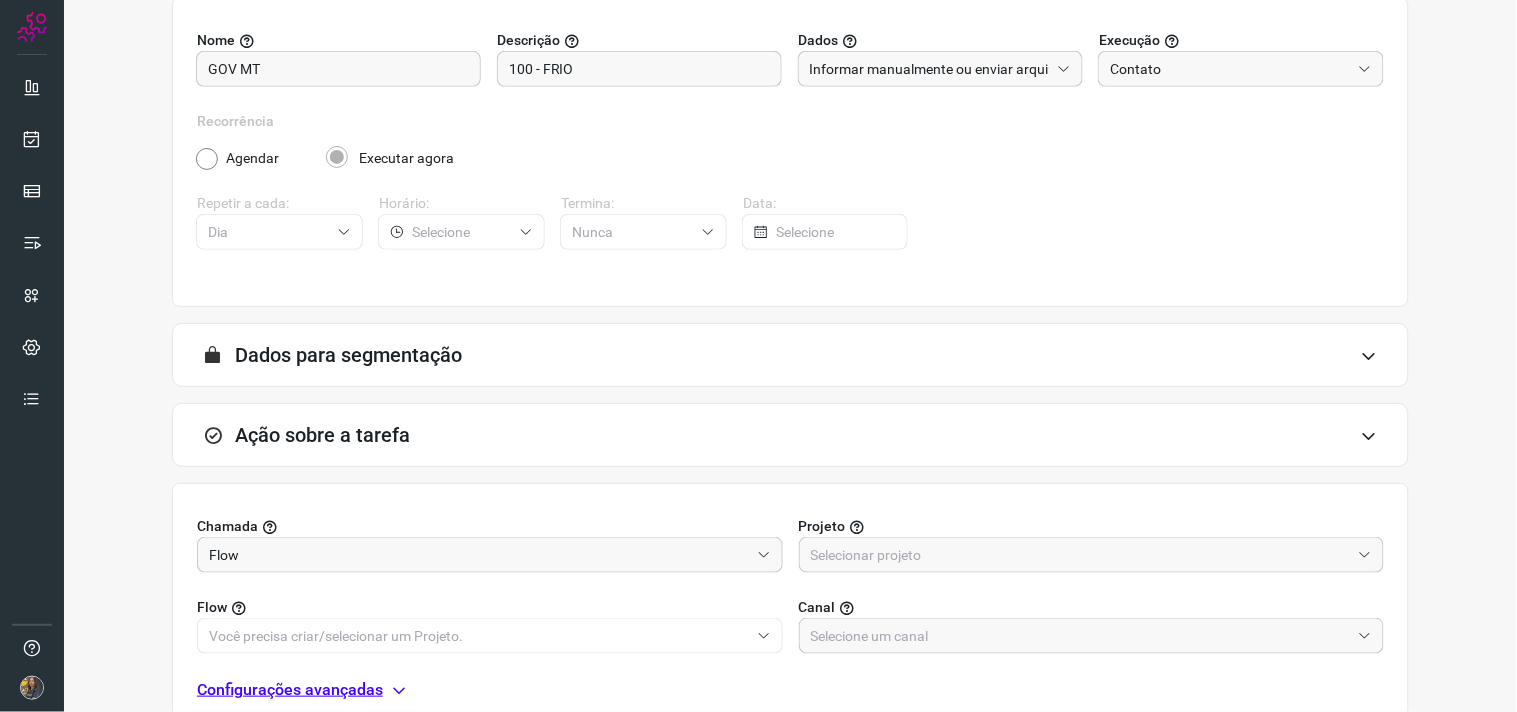 scroll, scrollTop: 398, scrollLeft: 0, axis: vertical 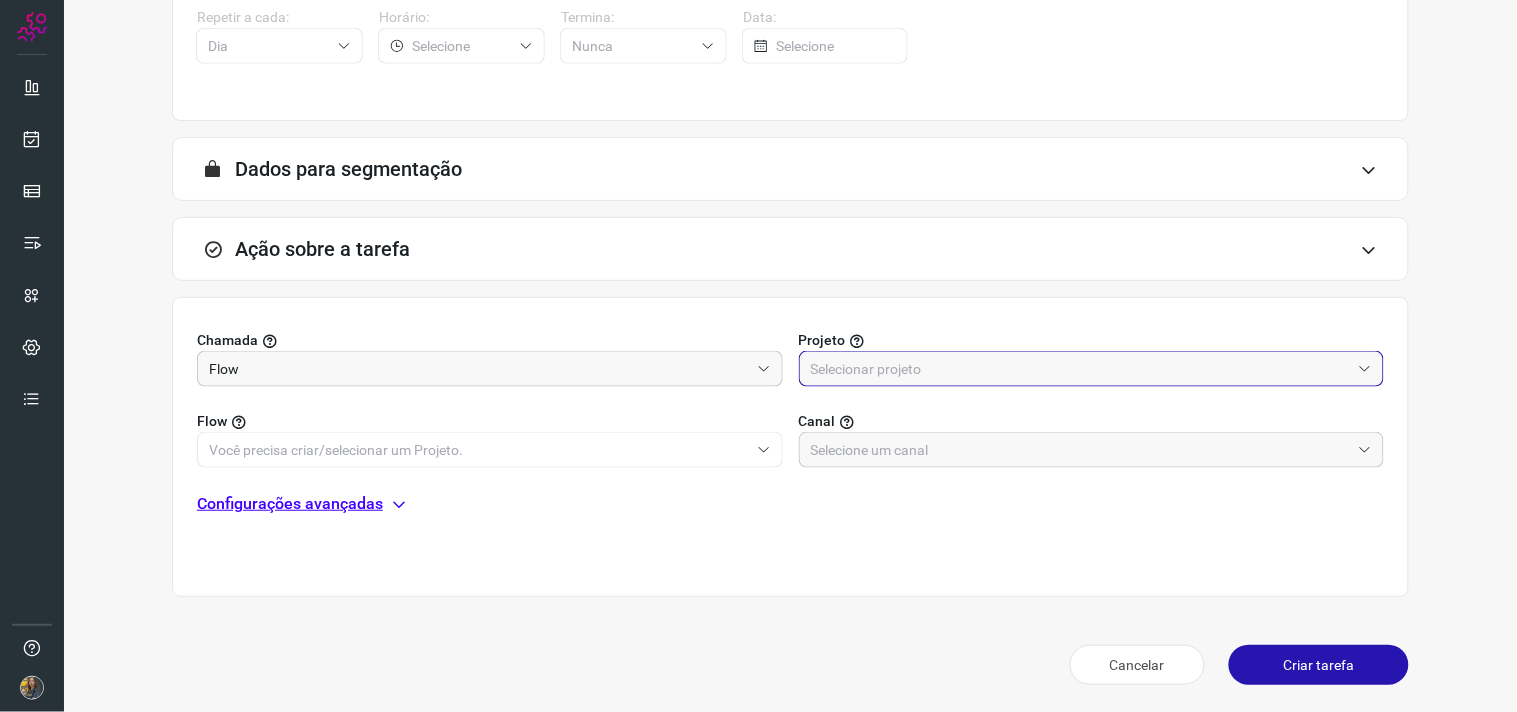 click at bounding box center (1081, 369) 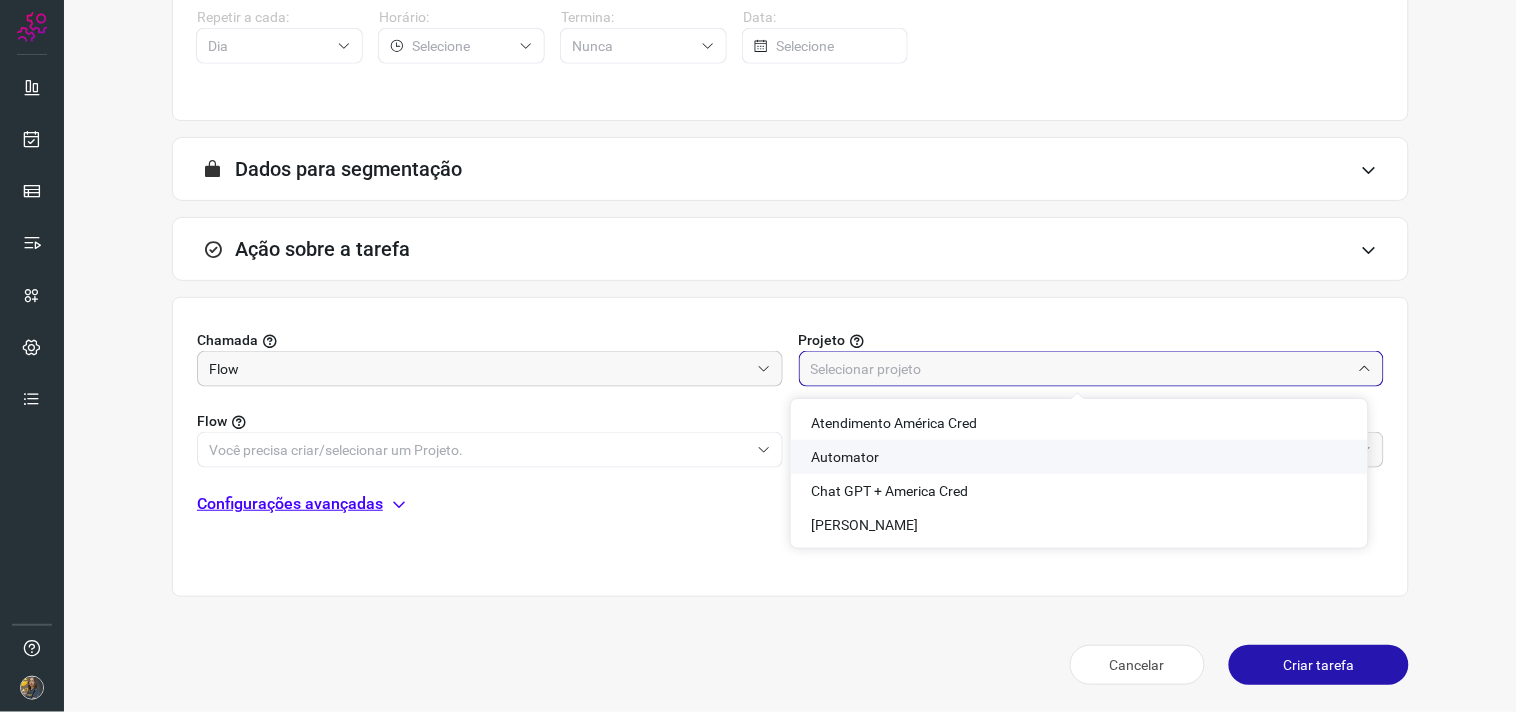 click on "Automator" 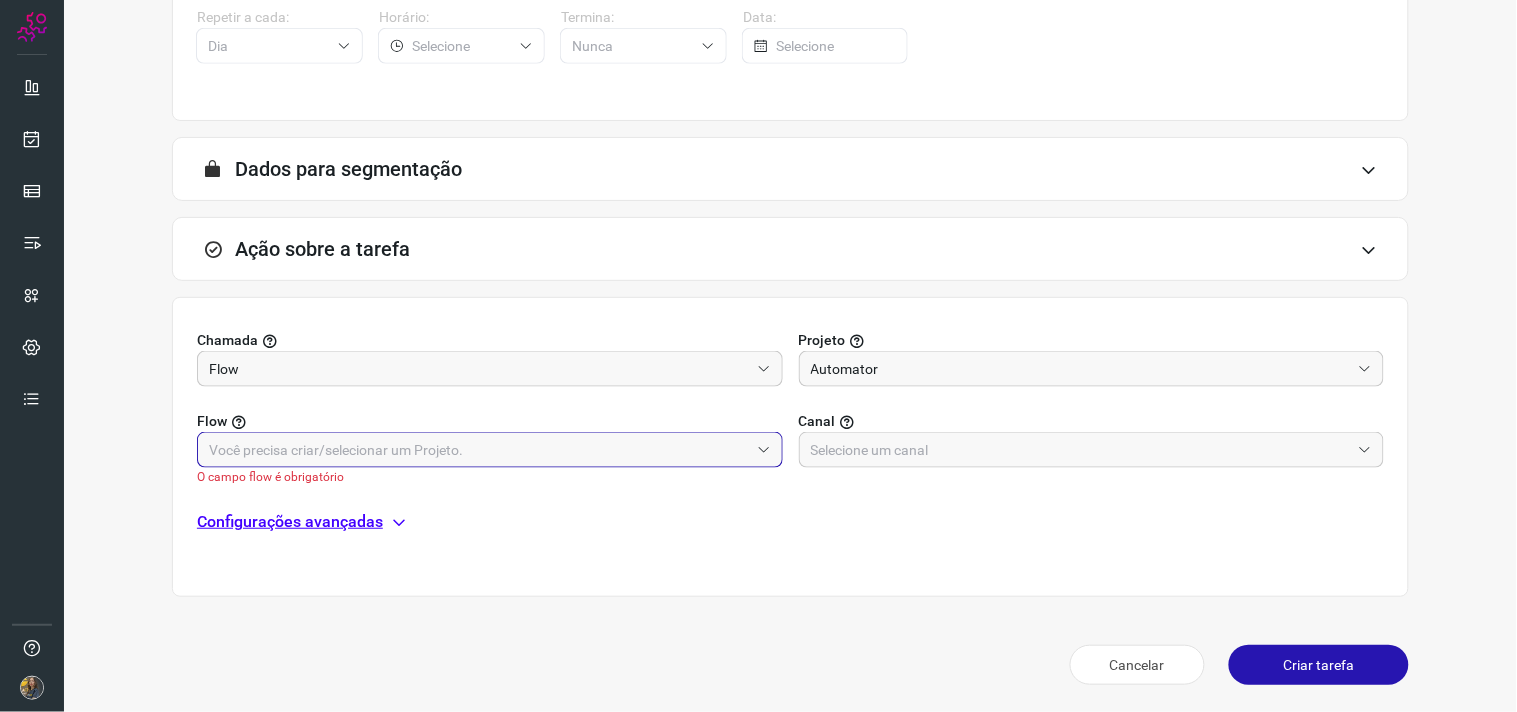 click at bounding box center [479, 450] 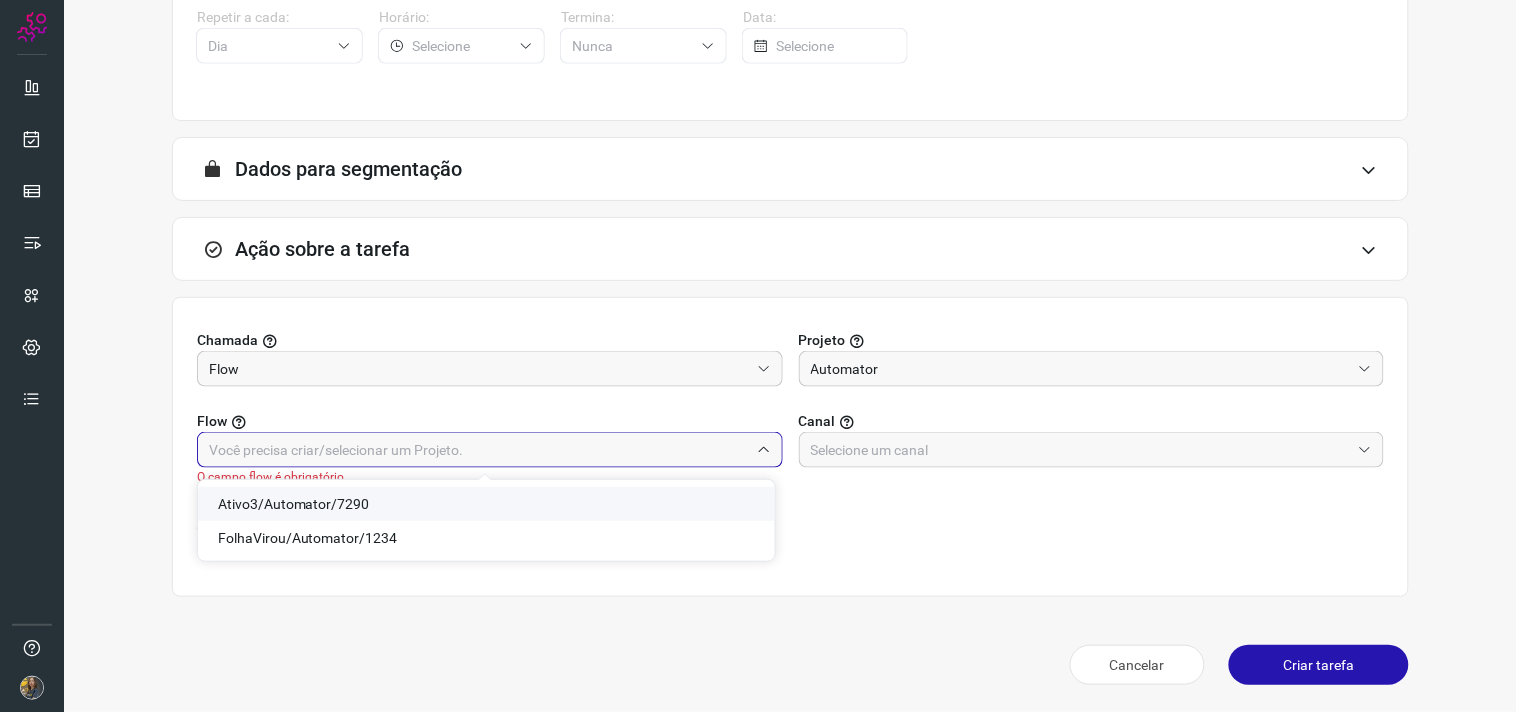 click on "Ativo3/Automator/7290" 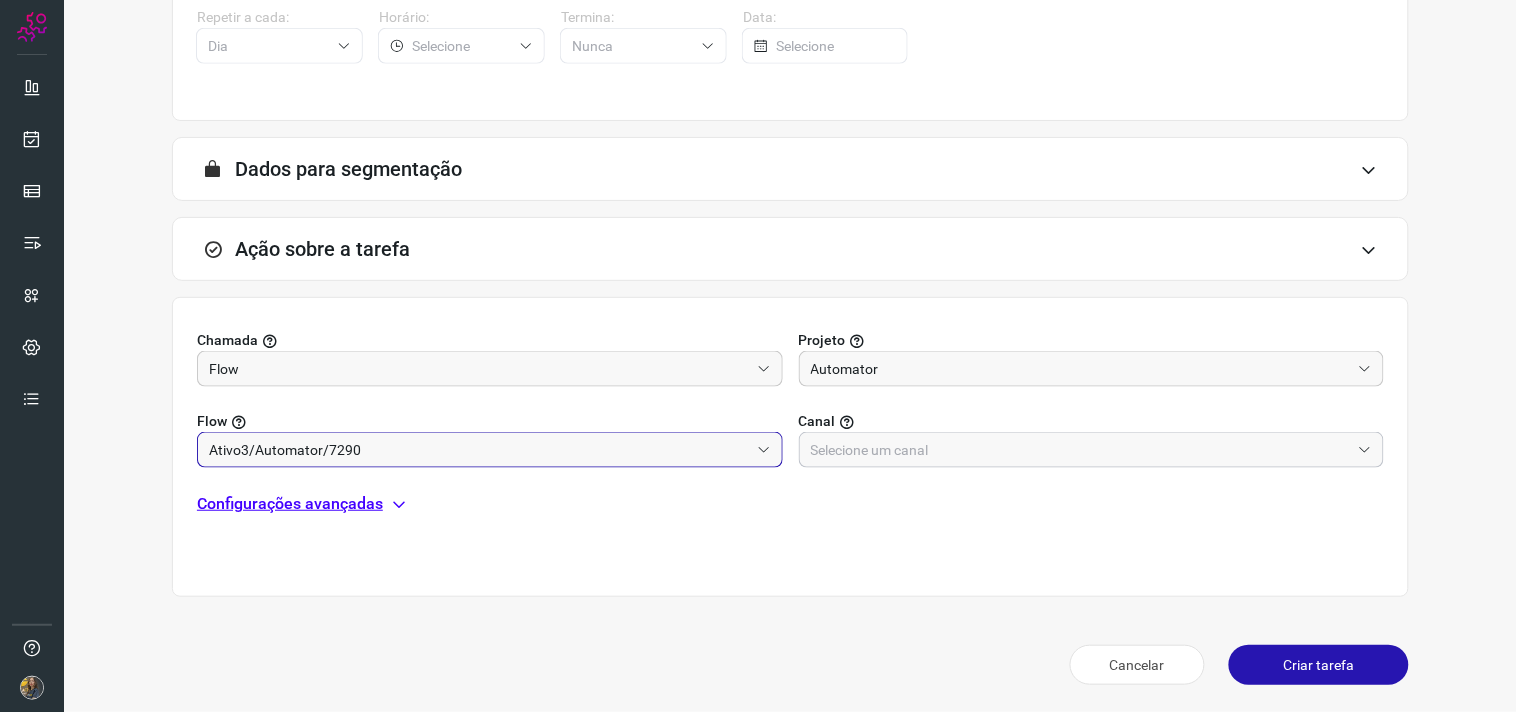 click at bounding box center (1081, 450) 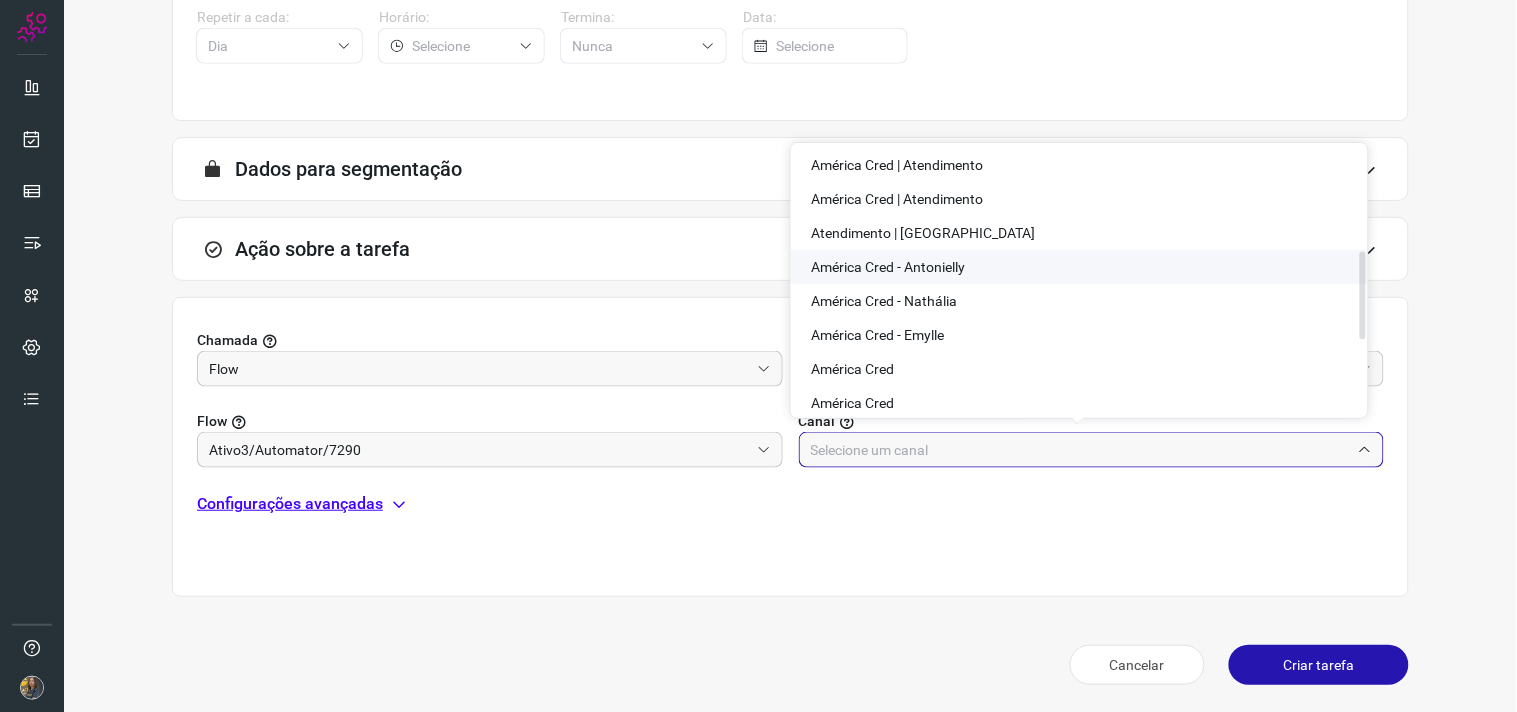 scroll, scrollTop: 444, scrollLeft: 0, axis: vertical 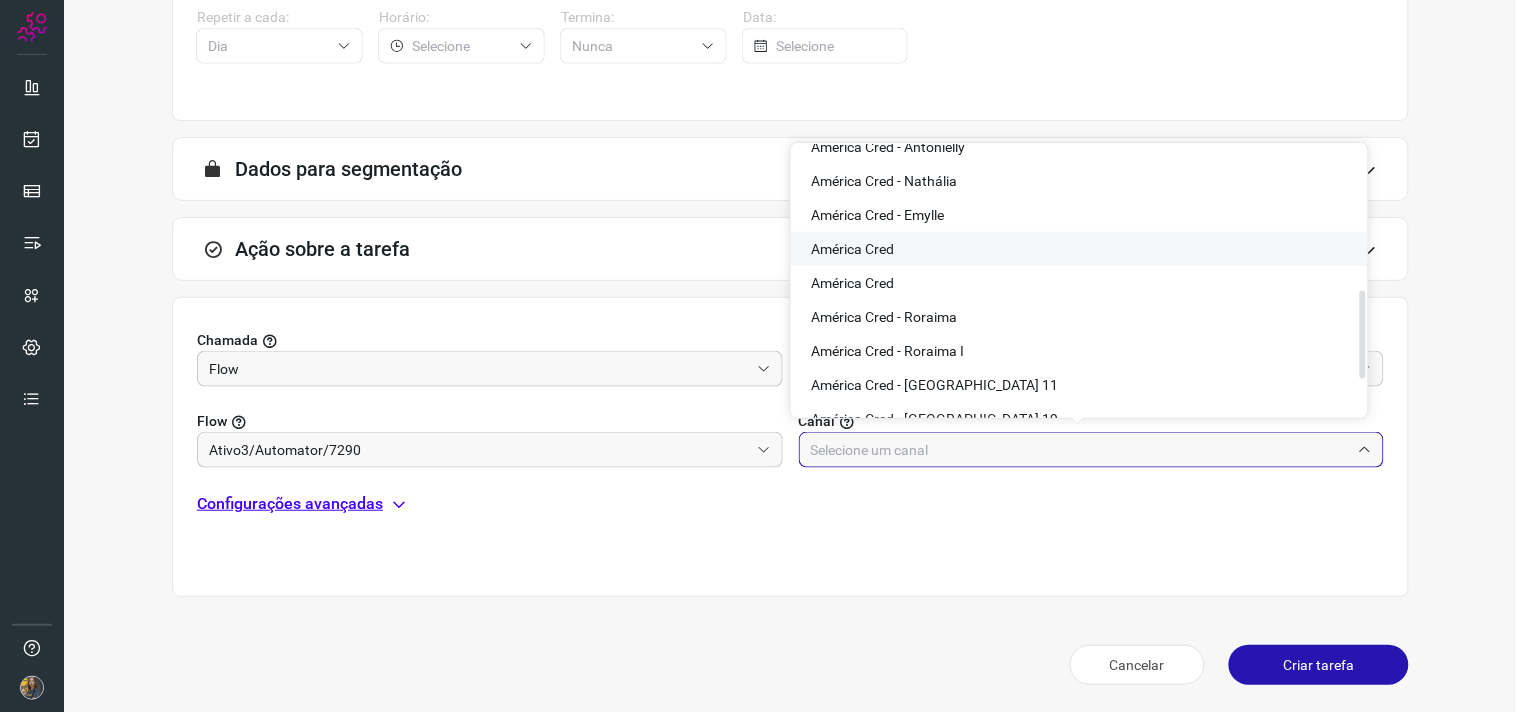 click on "América Cred" 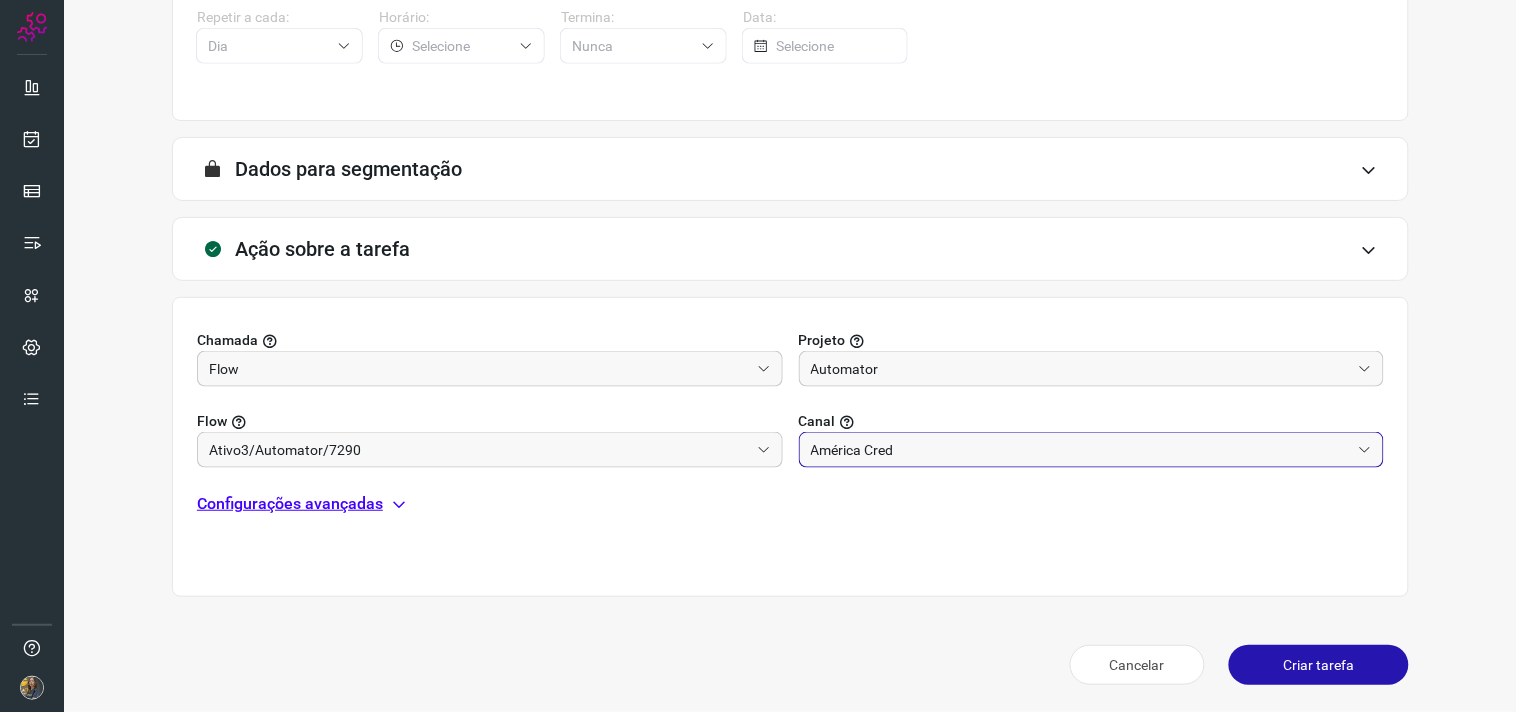 click on "Configurações avançadas" at bounding box center (290, 504) 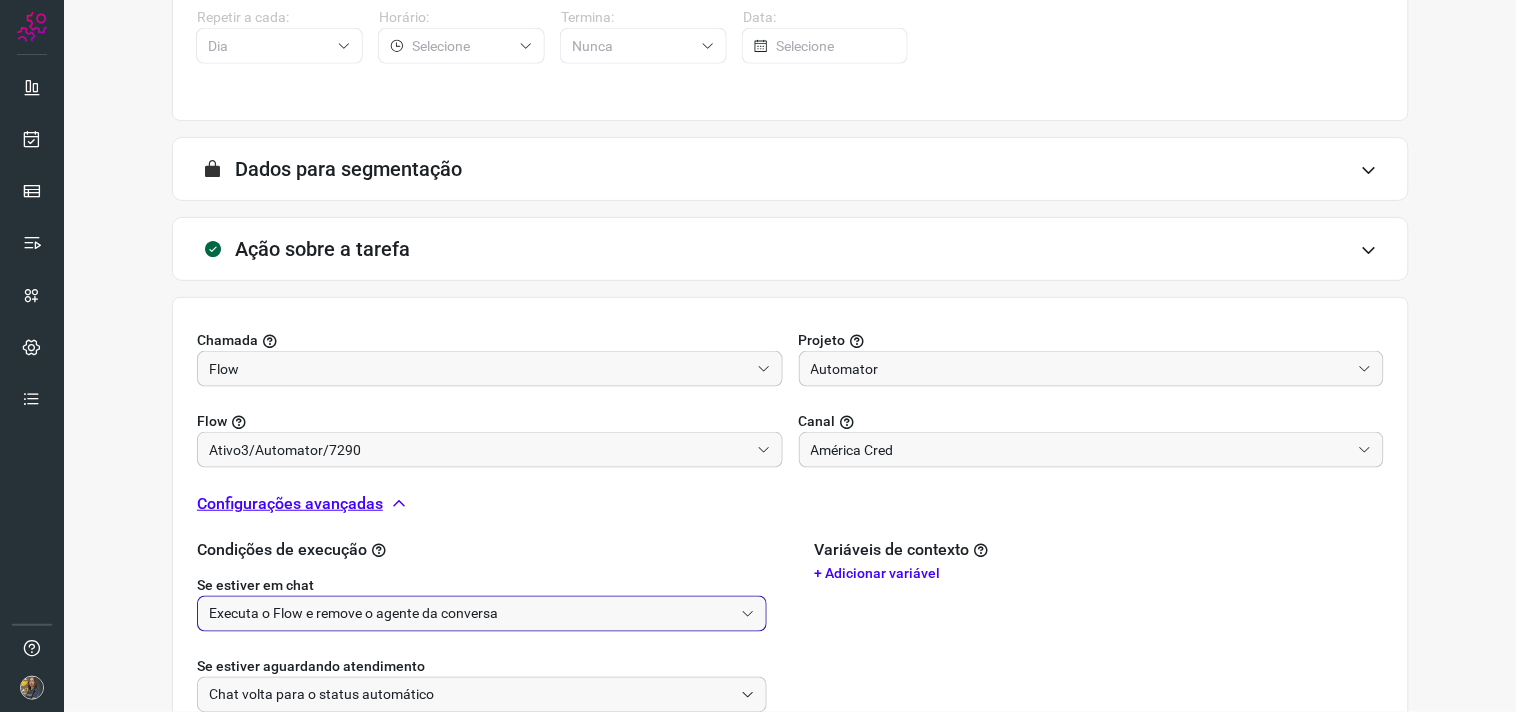 click on "Executa o Flow e remove o agente da conversa" at bounding box center [471, 614] 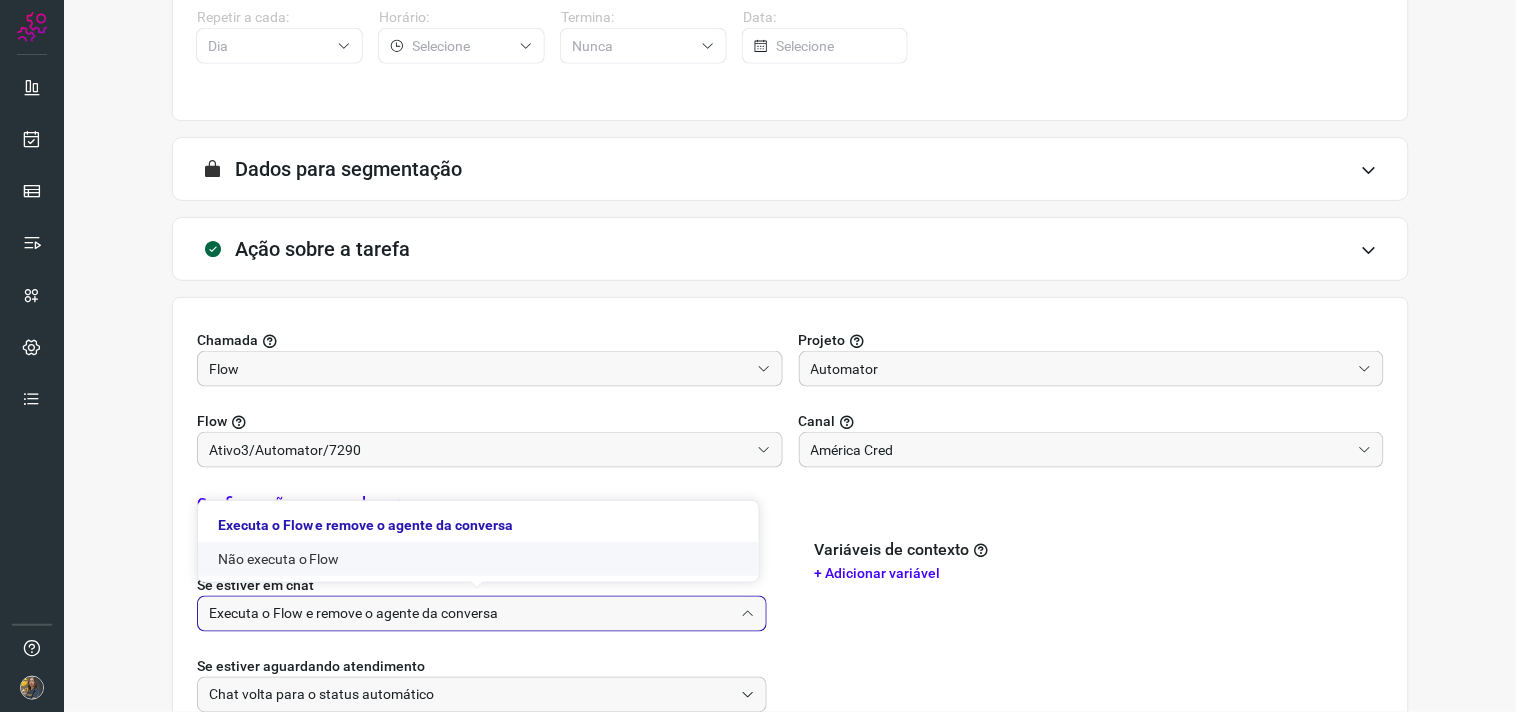 click on "Não executa o Flow" 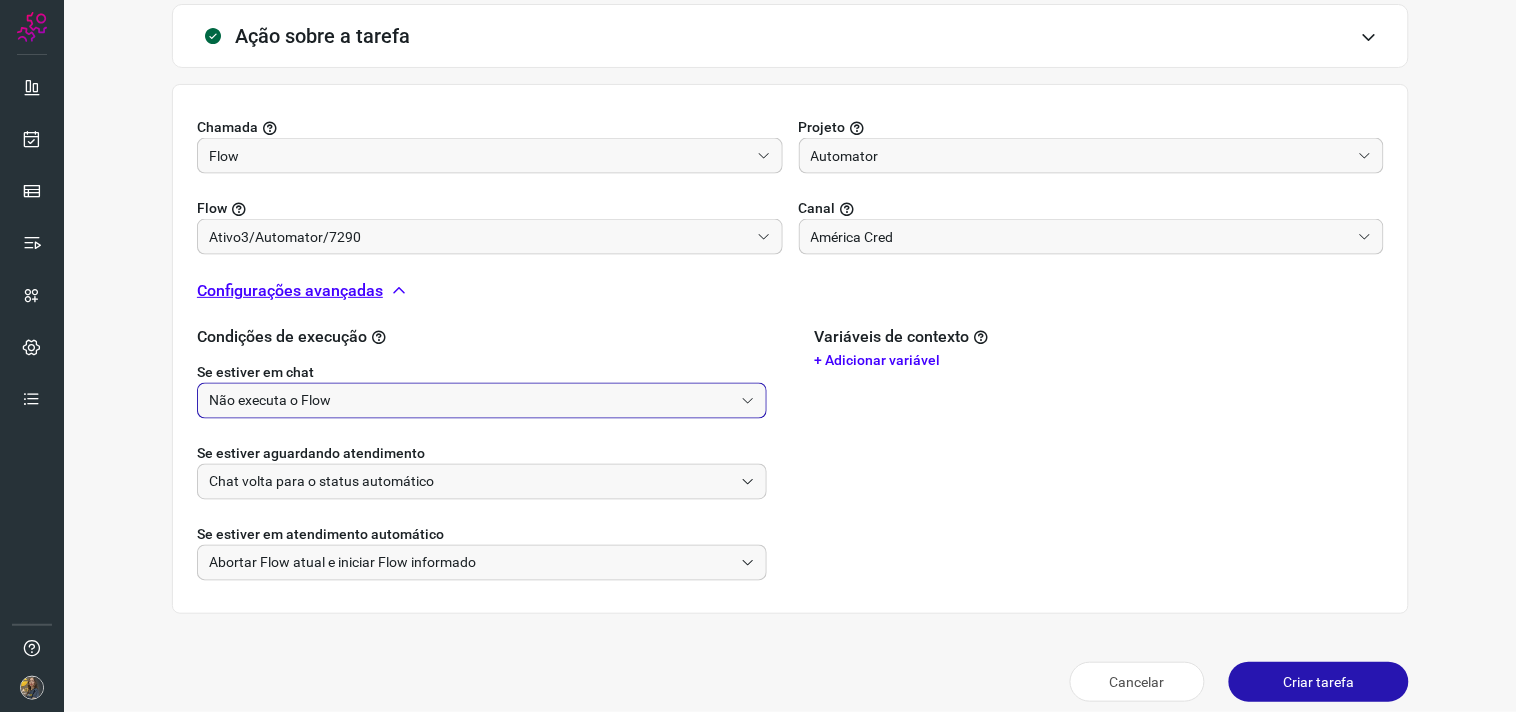scroll, scrollTop: 628, scrollLeft: 0, axis: vertical 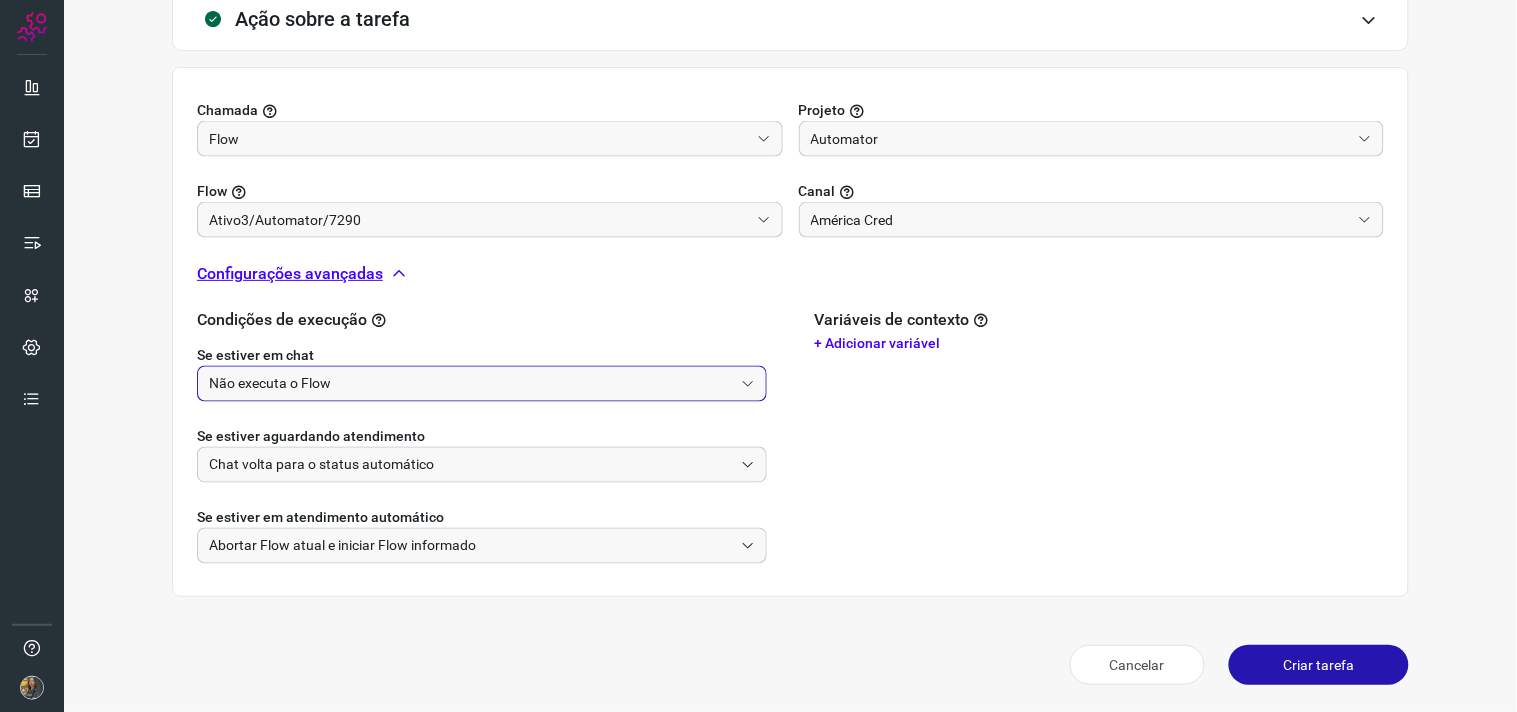 click on "Criar tarefa" at bounding box center (1319, 665) 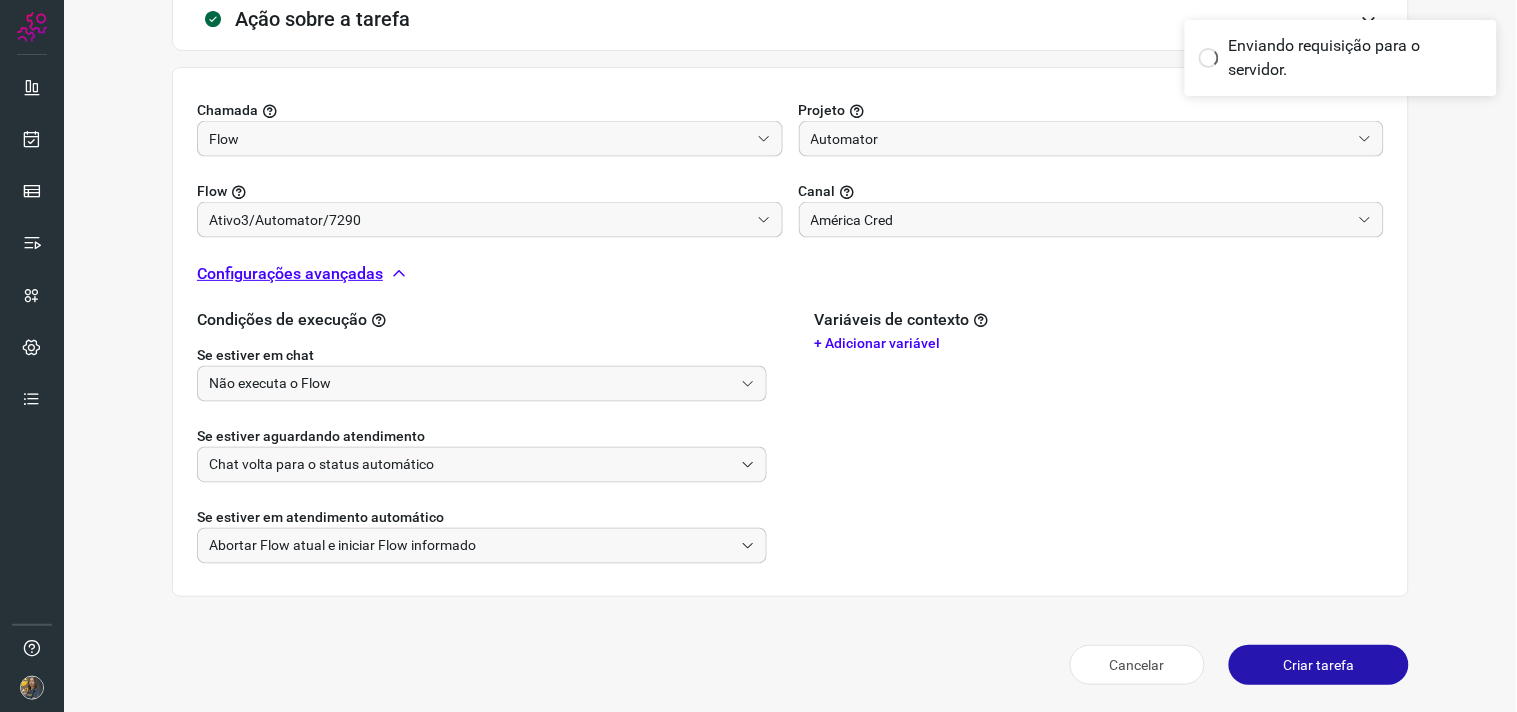 scroll, scrollTop: 321, scrollLeft: 0, axis: vertical 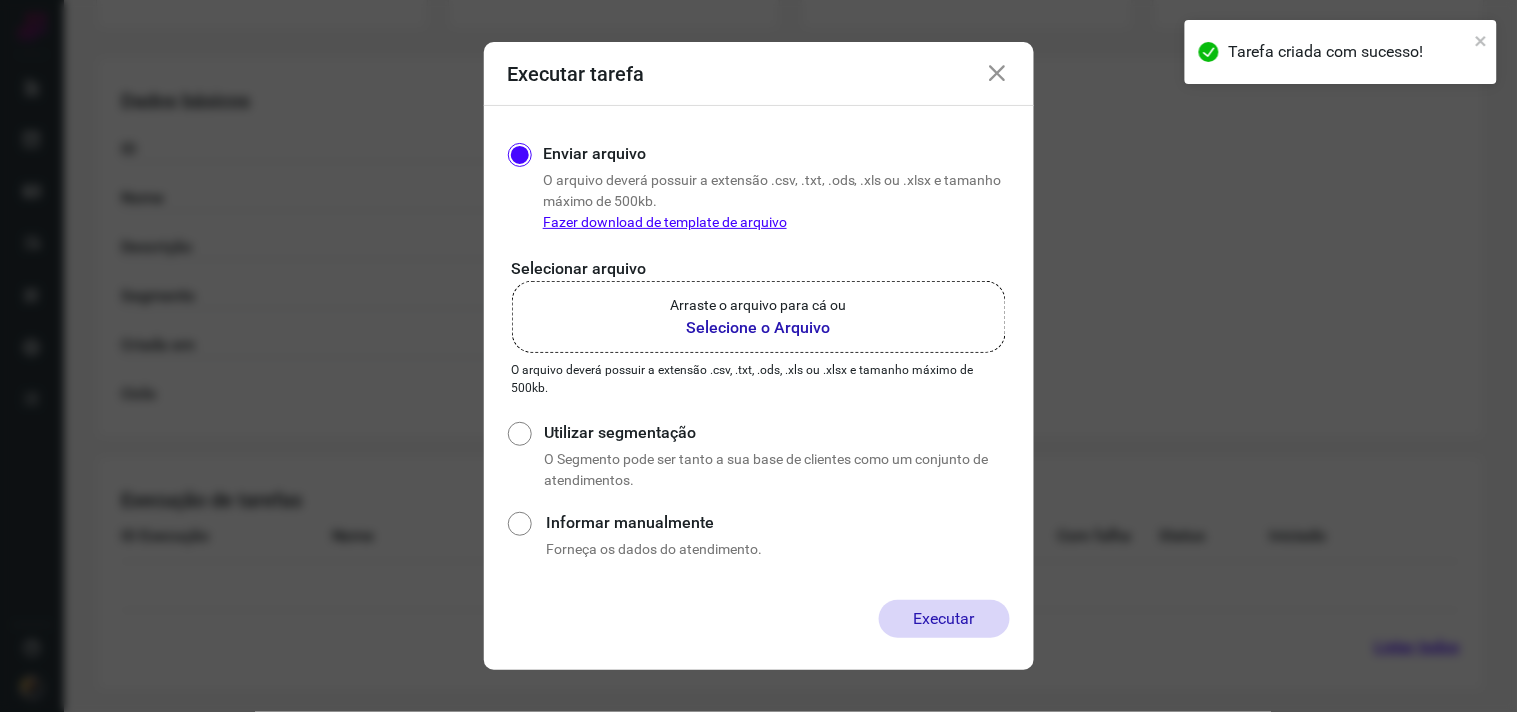 click on "Arraste o arquivo para cá ou" at bounding box center (759, 305) 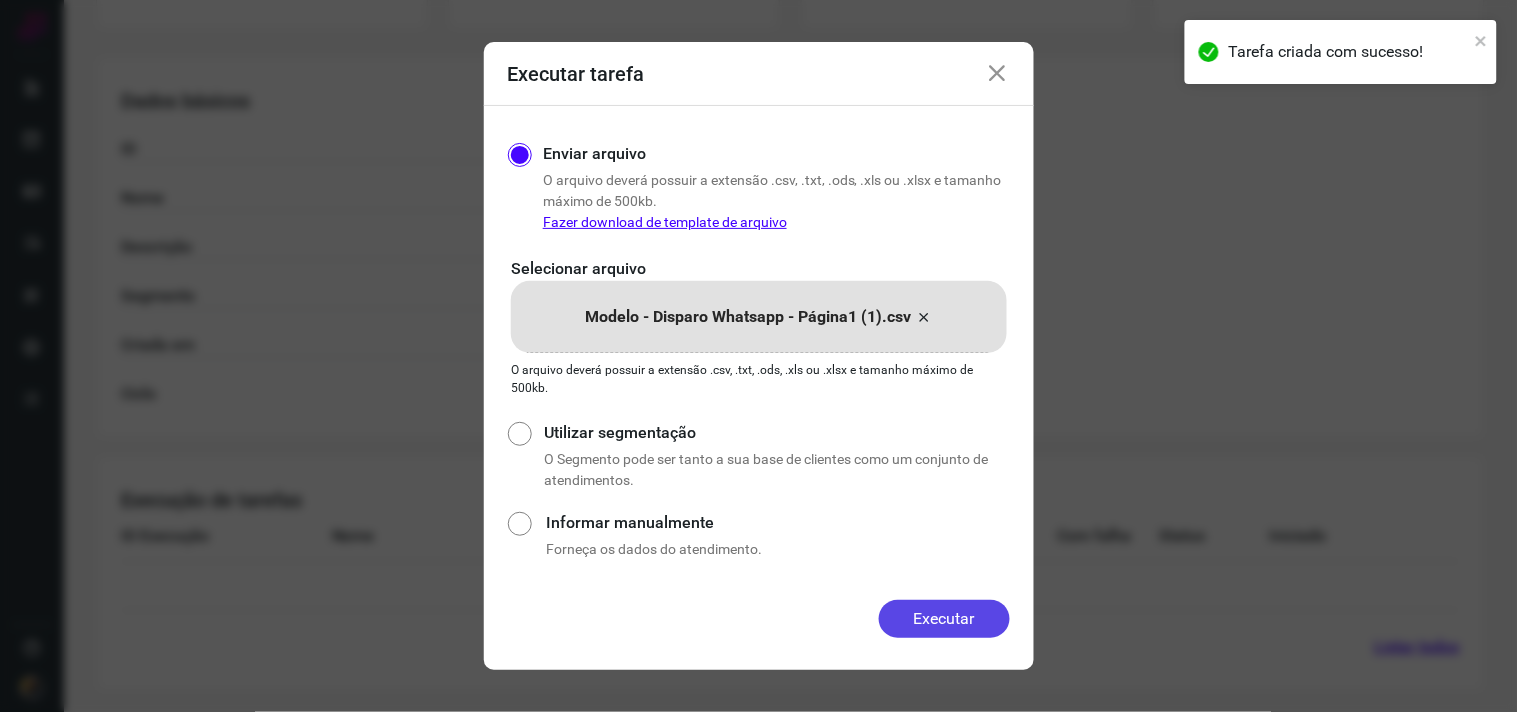 click on "Executar" at bounding box center [944, 619] 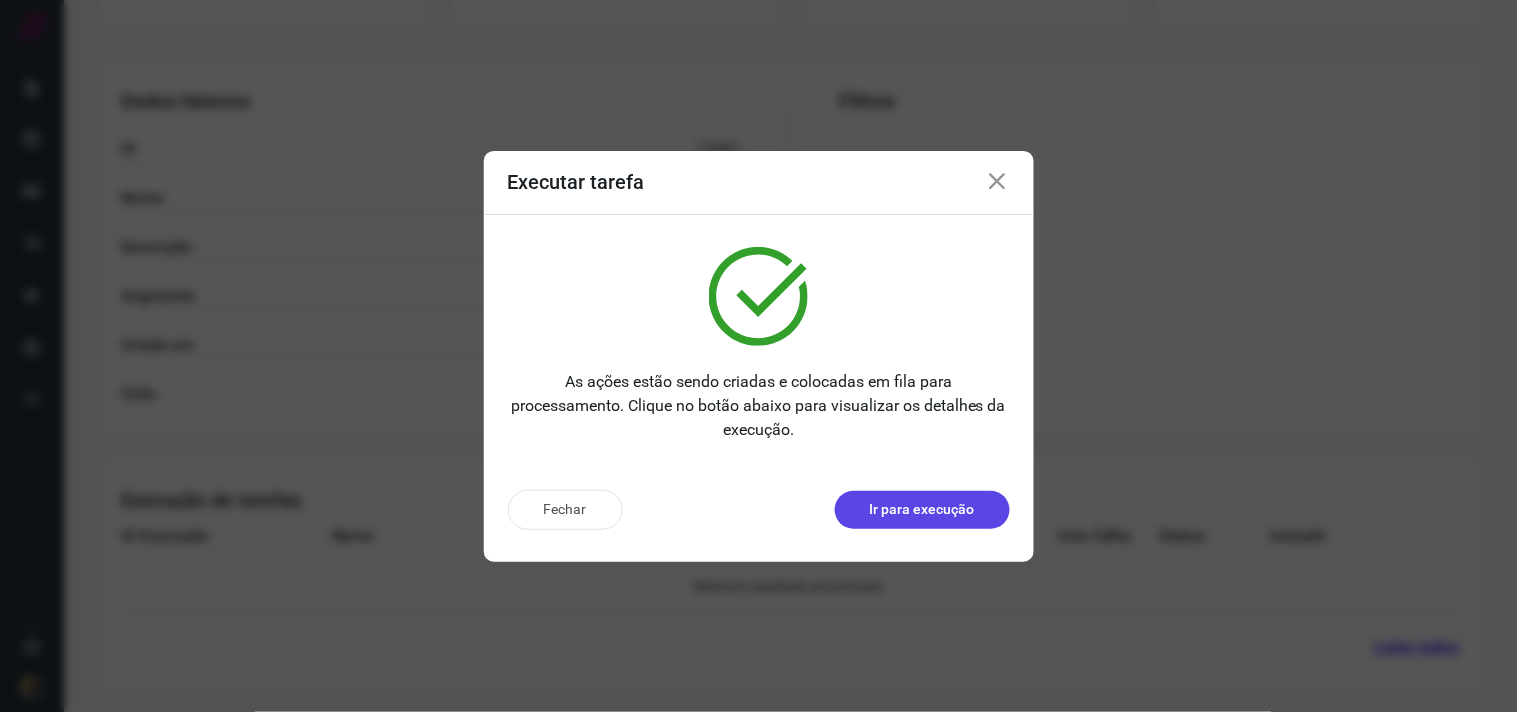 click on "Ir para execução" at bounding box center [922, 510] 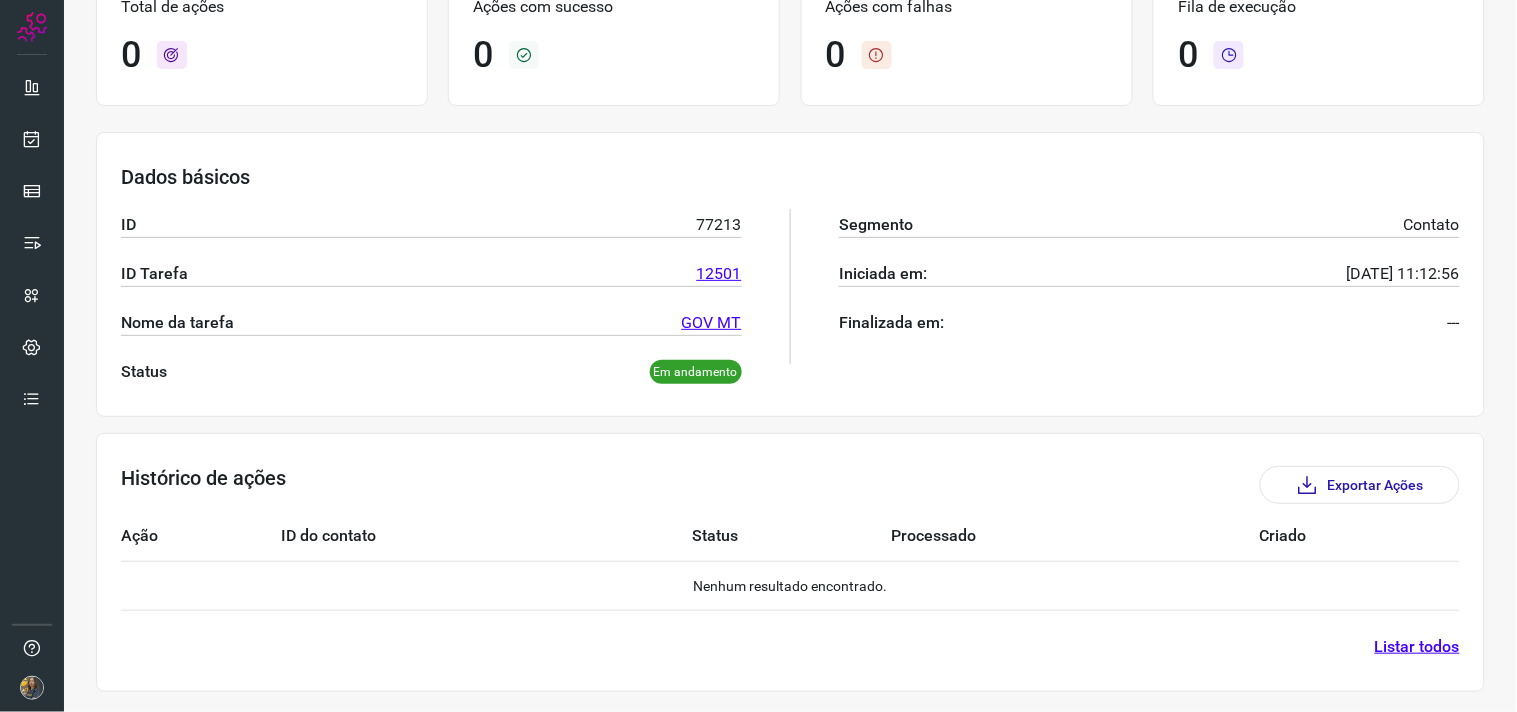scroll, scrollTop: 0, scrollLeft: 0, axis: both 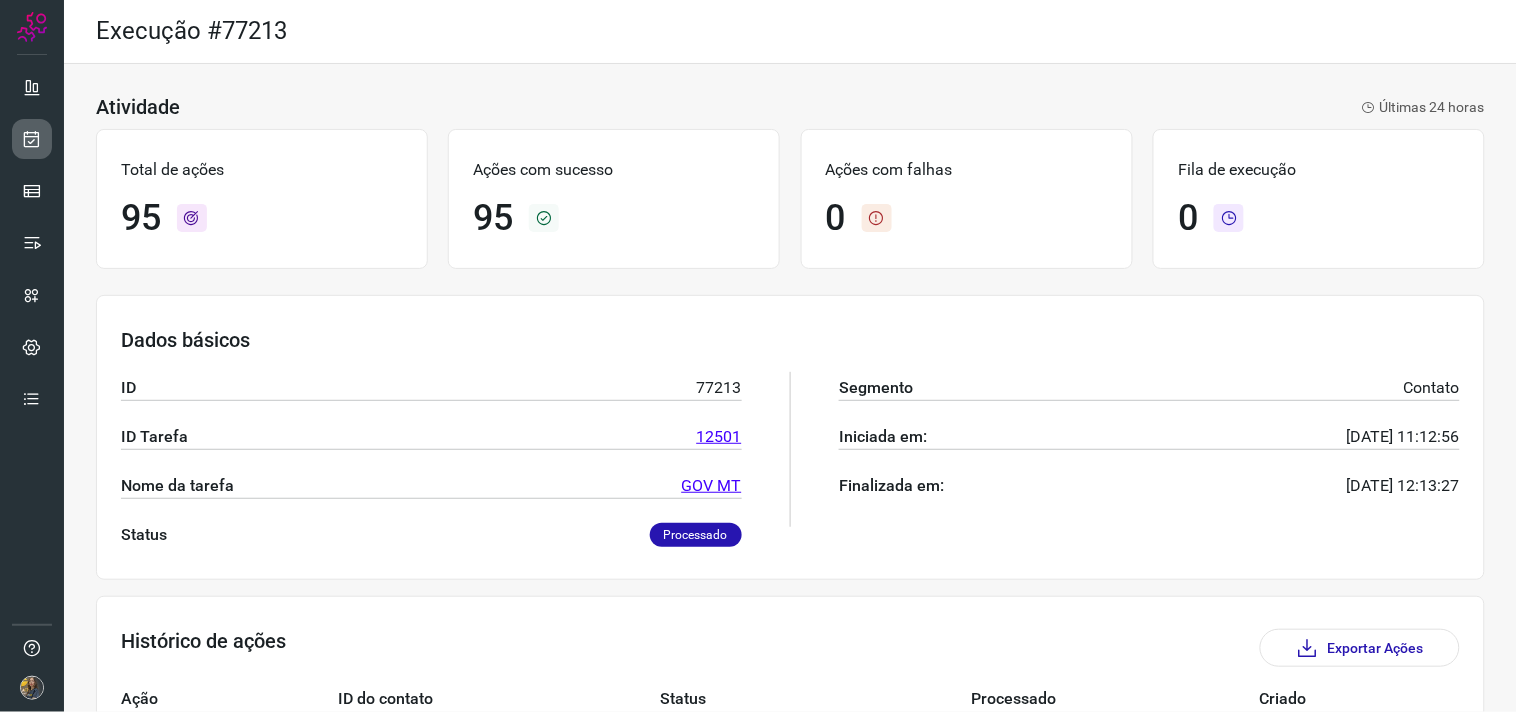 click at bounding box center [32, 356] 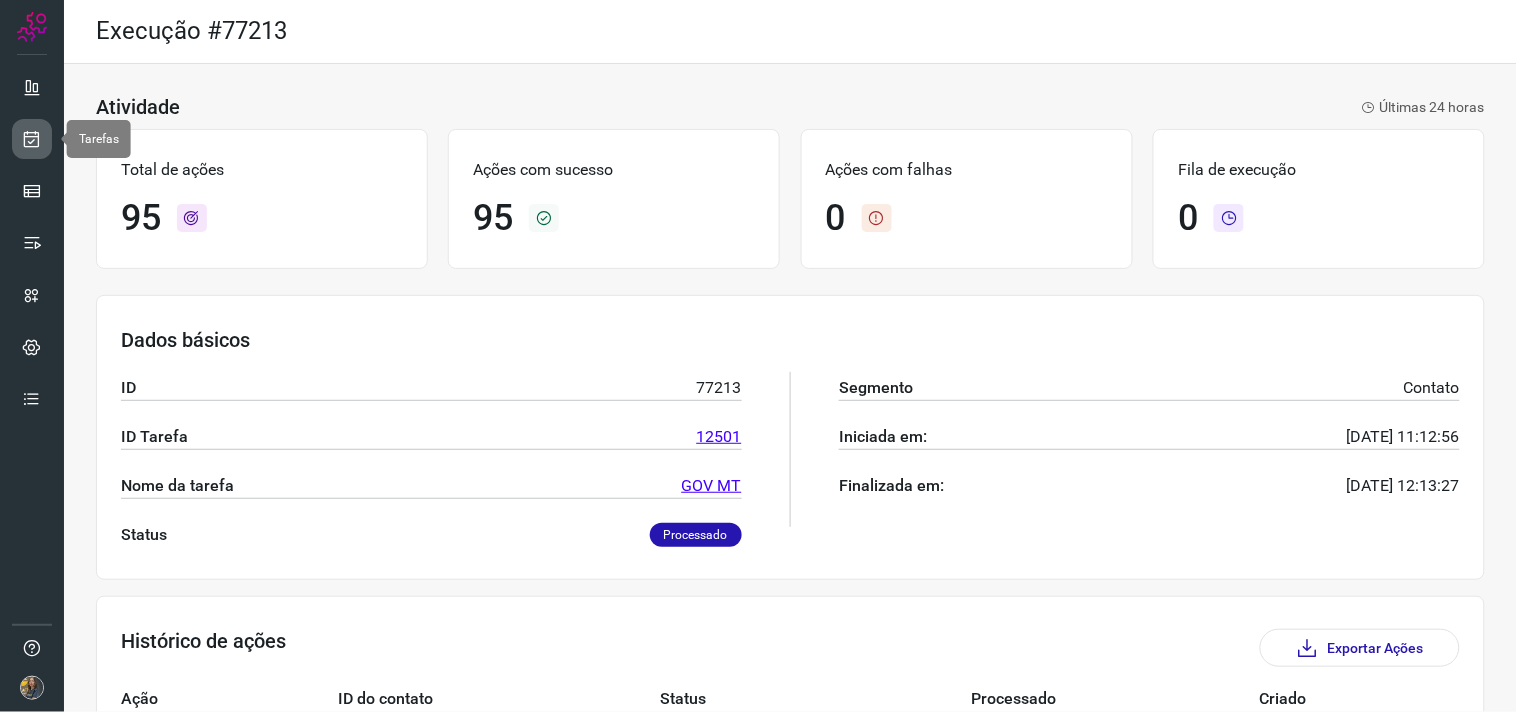 click at bounding box center (32, 139) 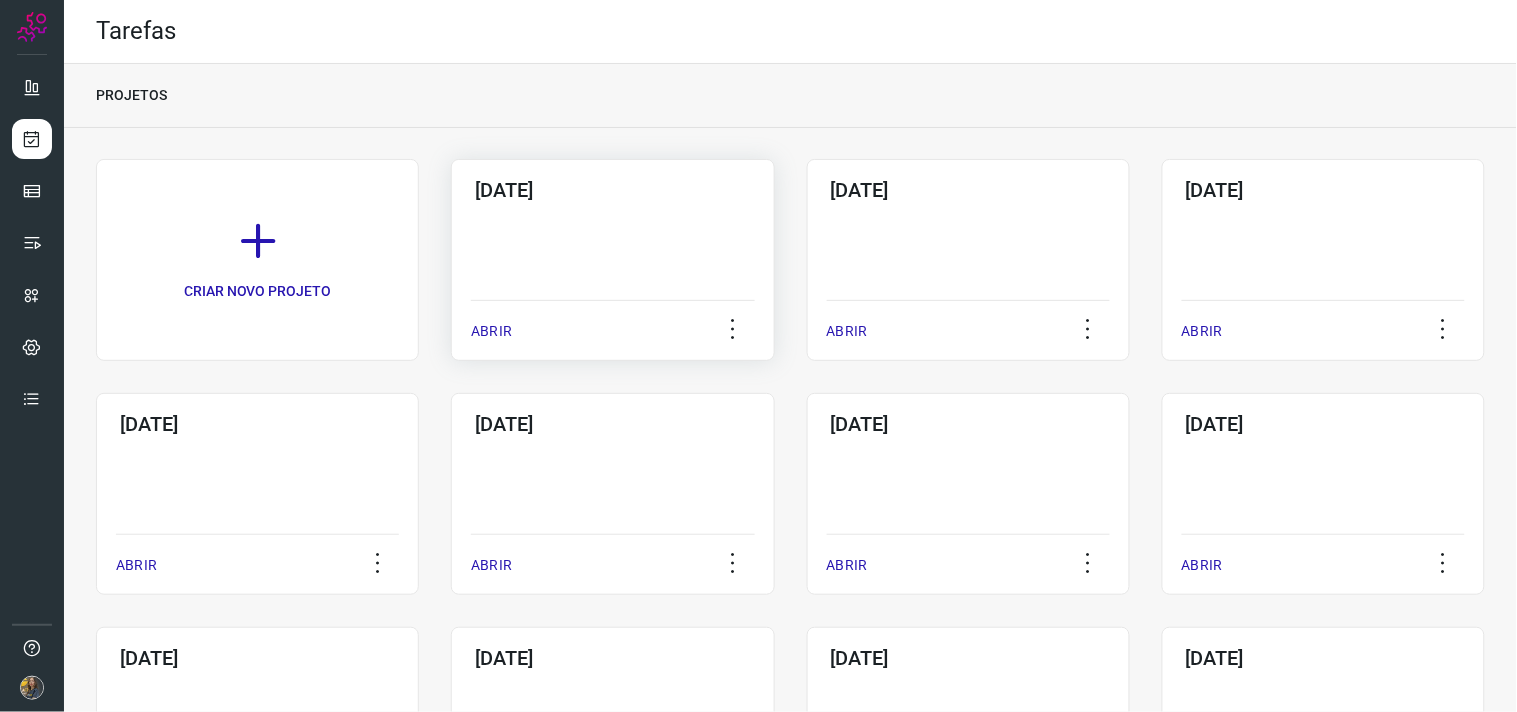 click on "10/07/2025  ABRIR" 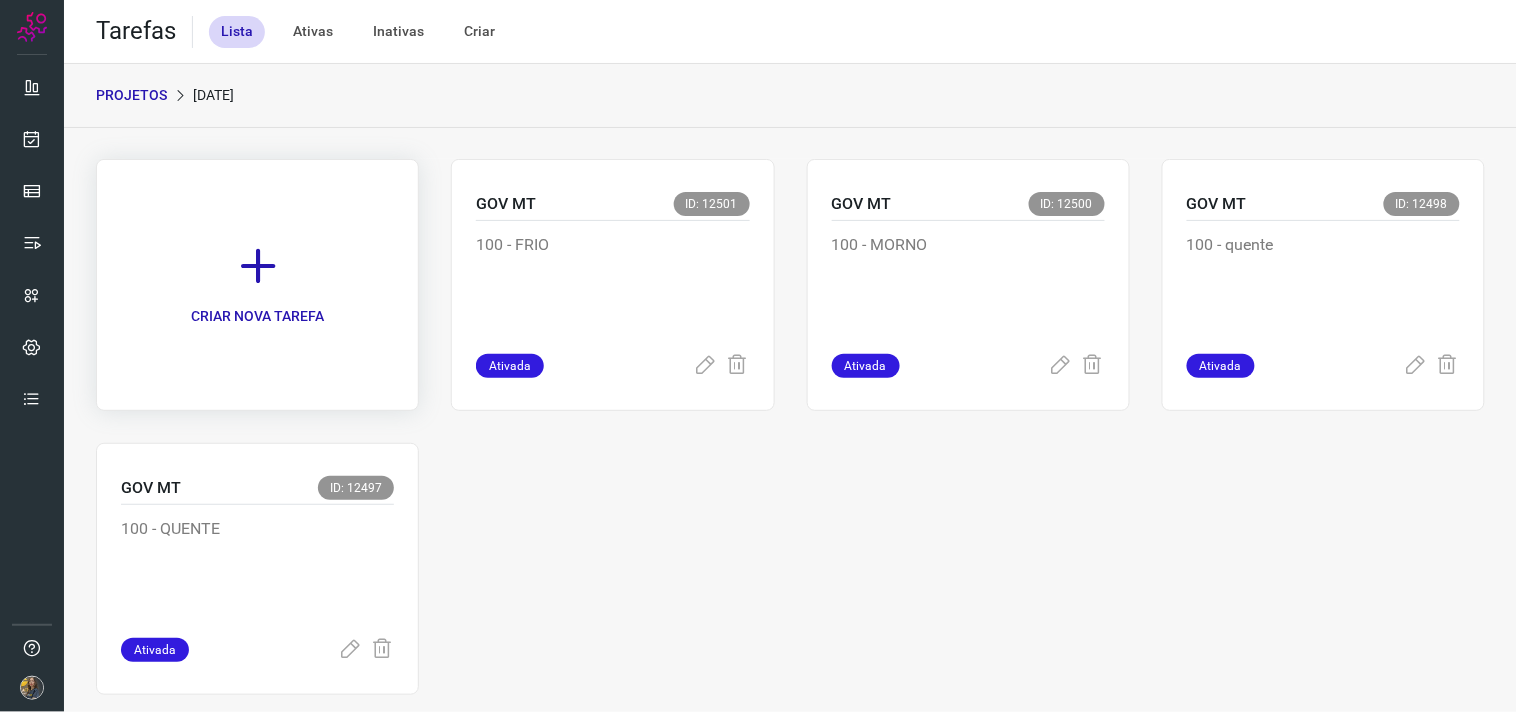 click on "CRIAR NOVA TAREFA" at bounding box center (257, 285) 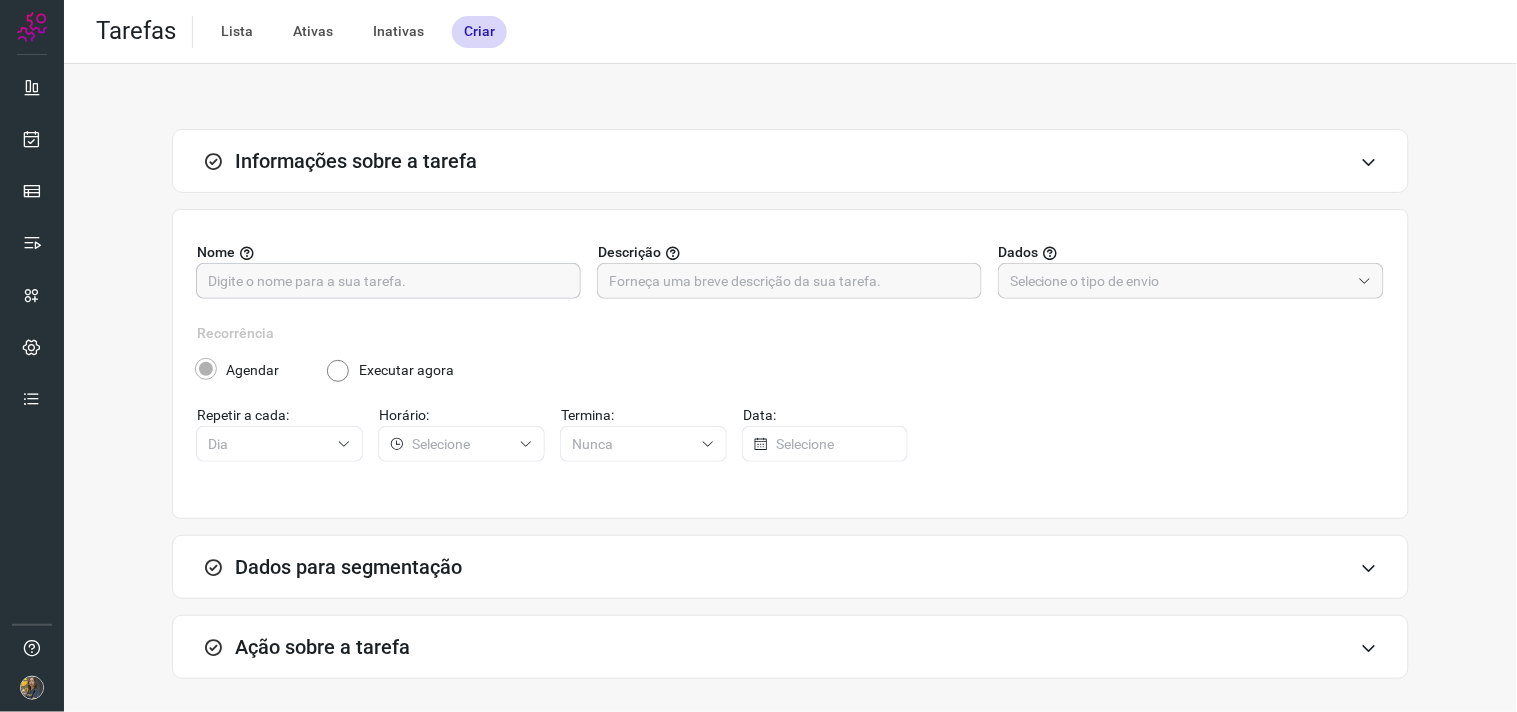 click at bounding box center [388, 281] 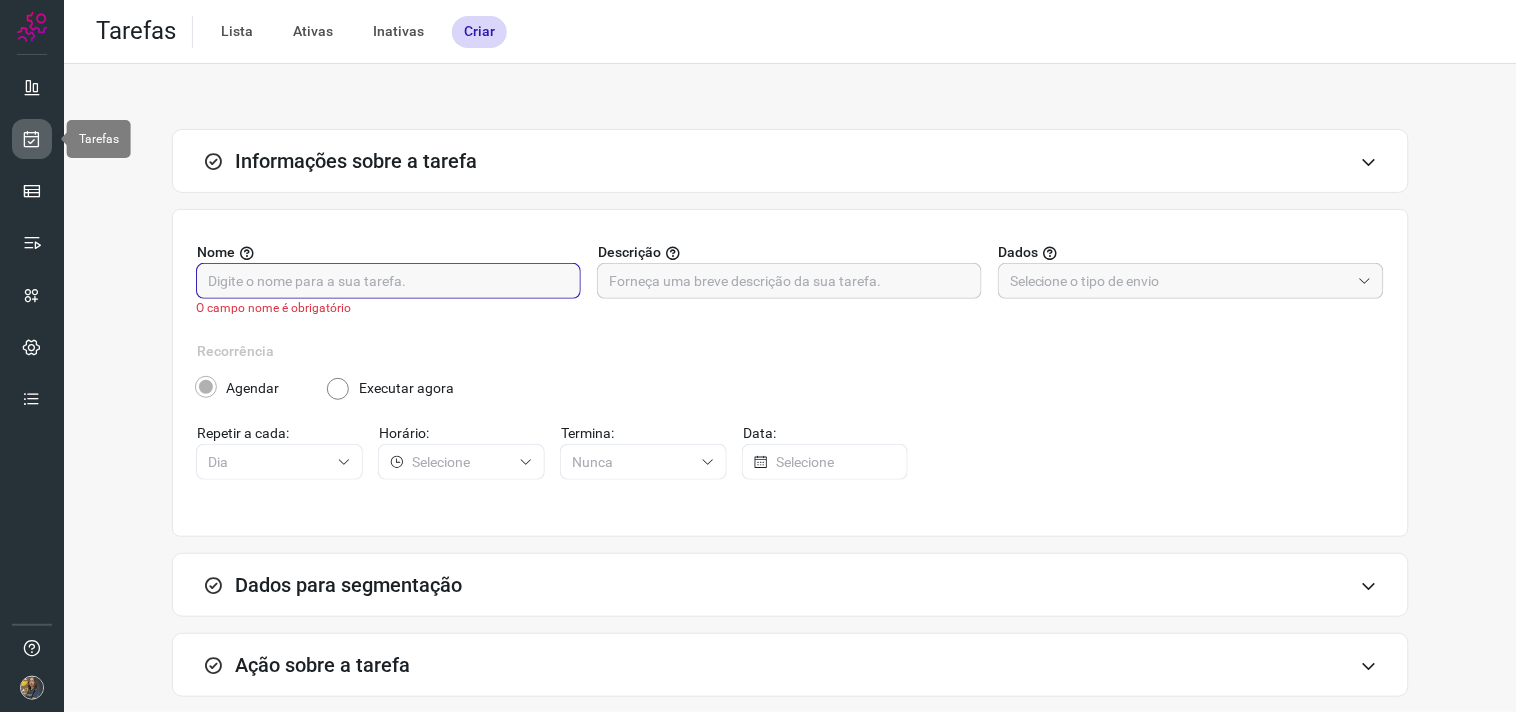 click at bounding box center [32, 139] 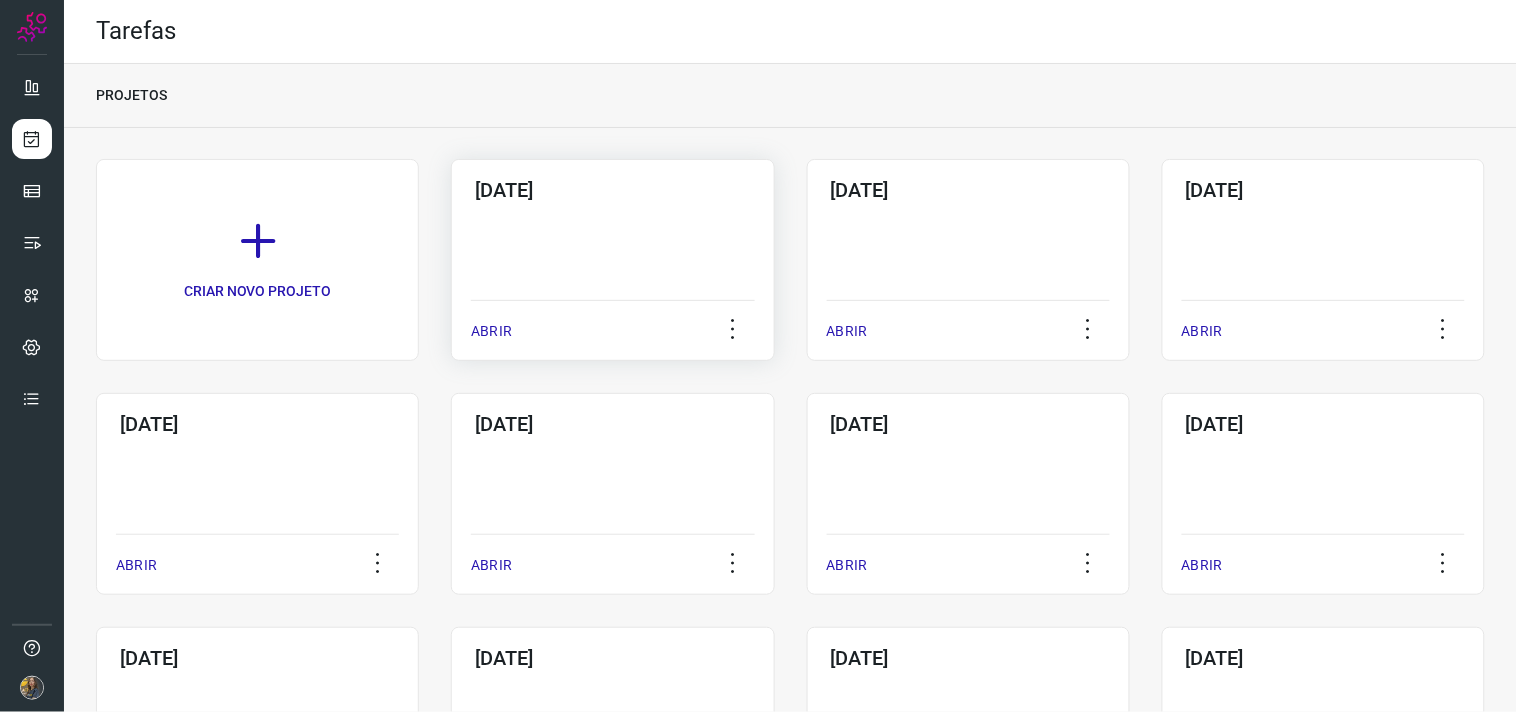 click on "10/07/2025" at bounding box center [612, 190] 